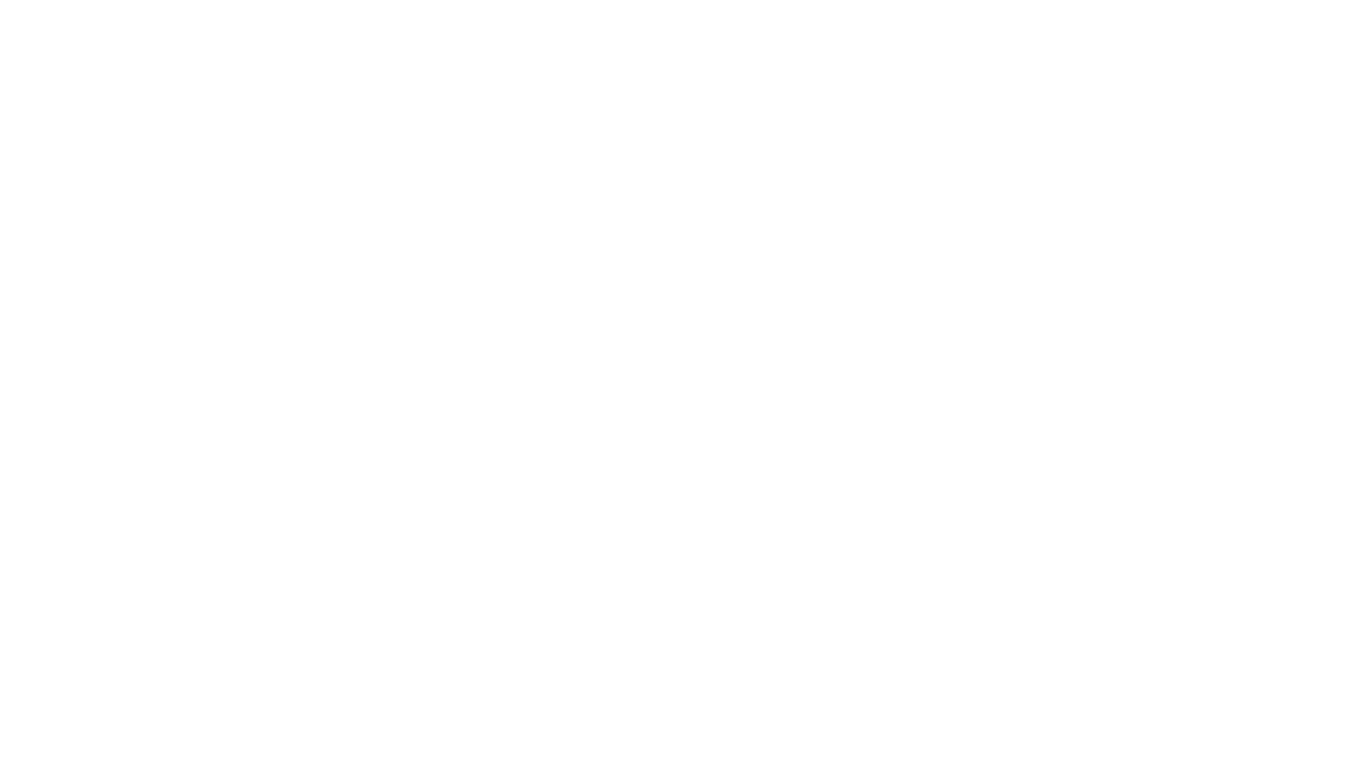 scroll, scrollTop: 0, scrollLeft: 0, axis: both 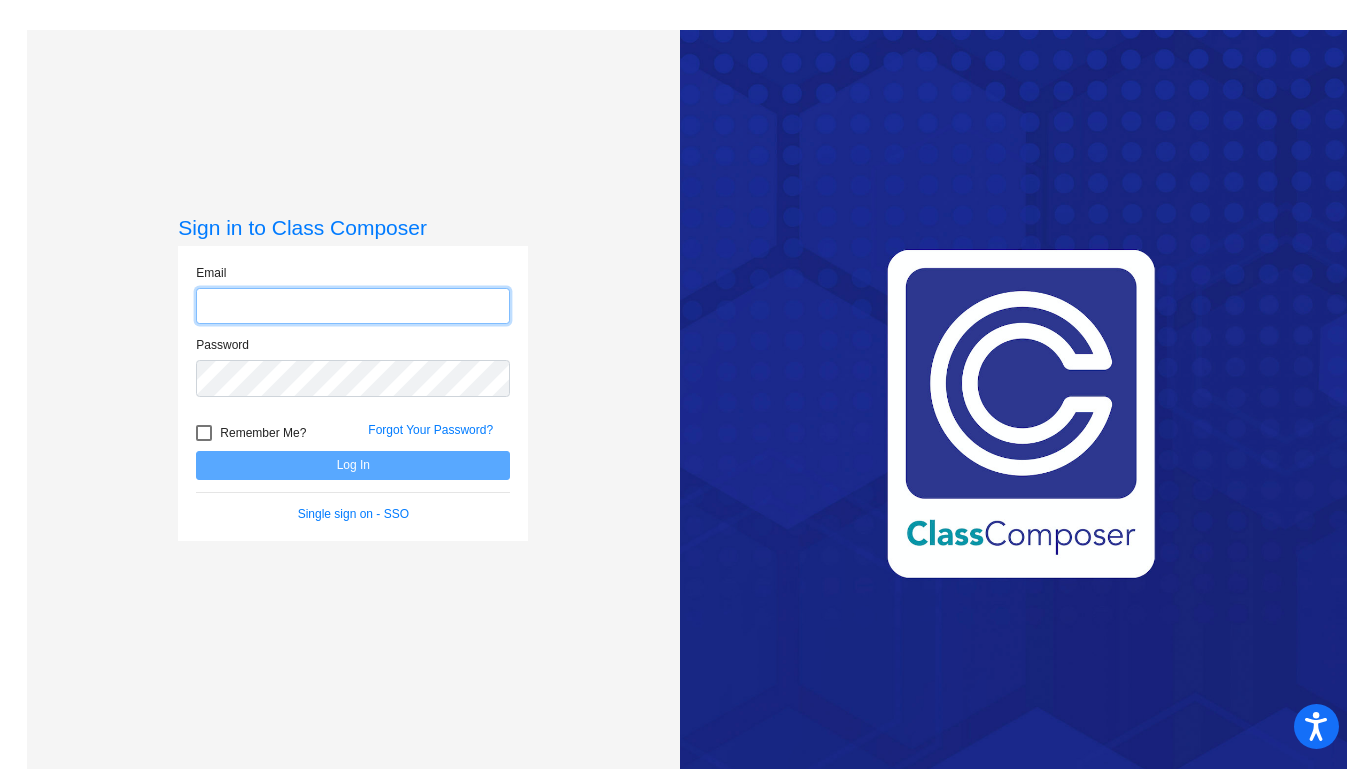 type on "kristen.ludington@lcps.org" 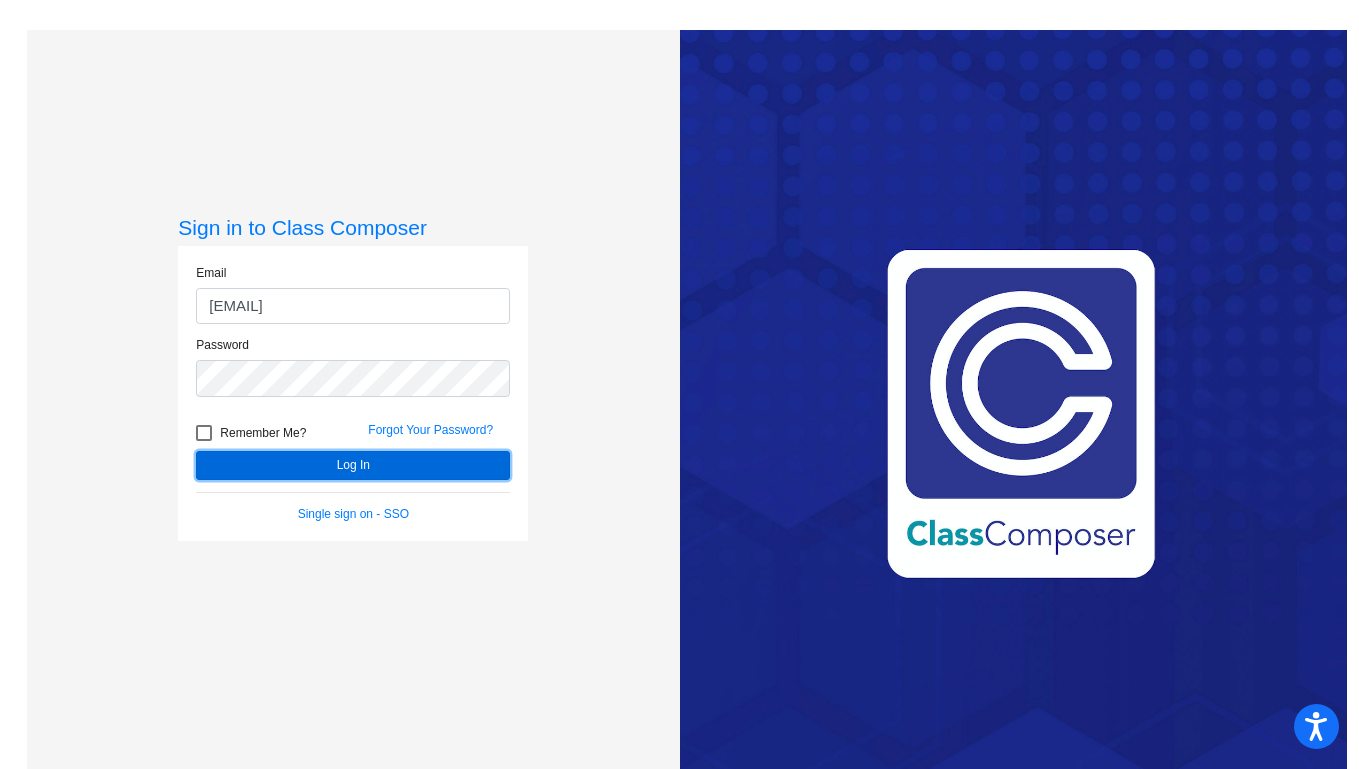 click on "Log In" 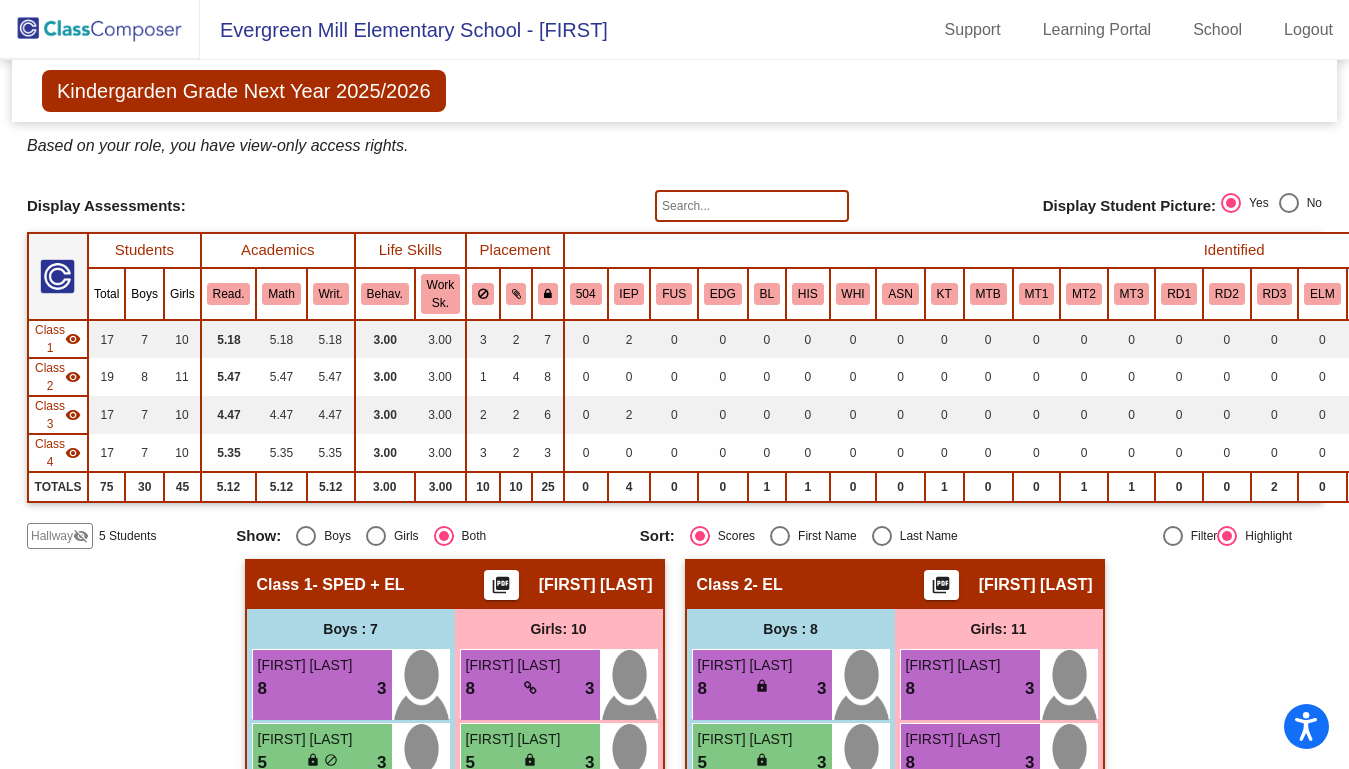 scroll, scrollTop: 0, scrollLeft: 0, axis: both 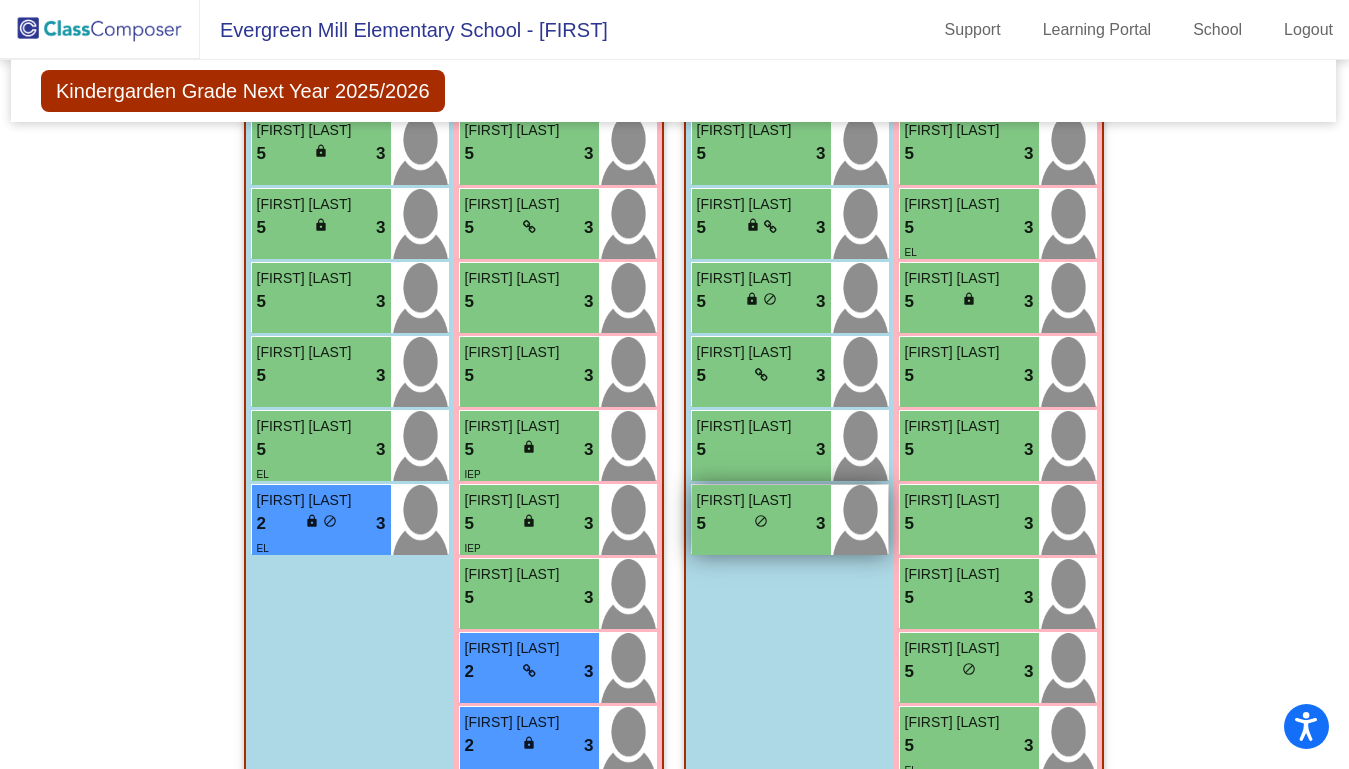 click on "5 lock do_not_disturb_alt 3" at bounding box center (761, 524) 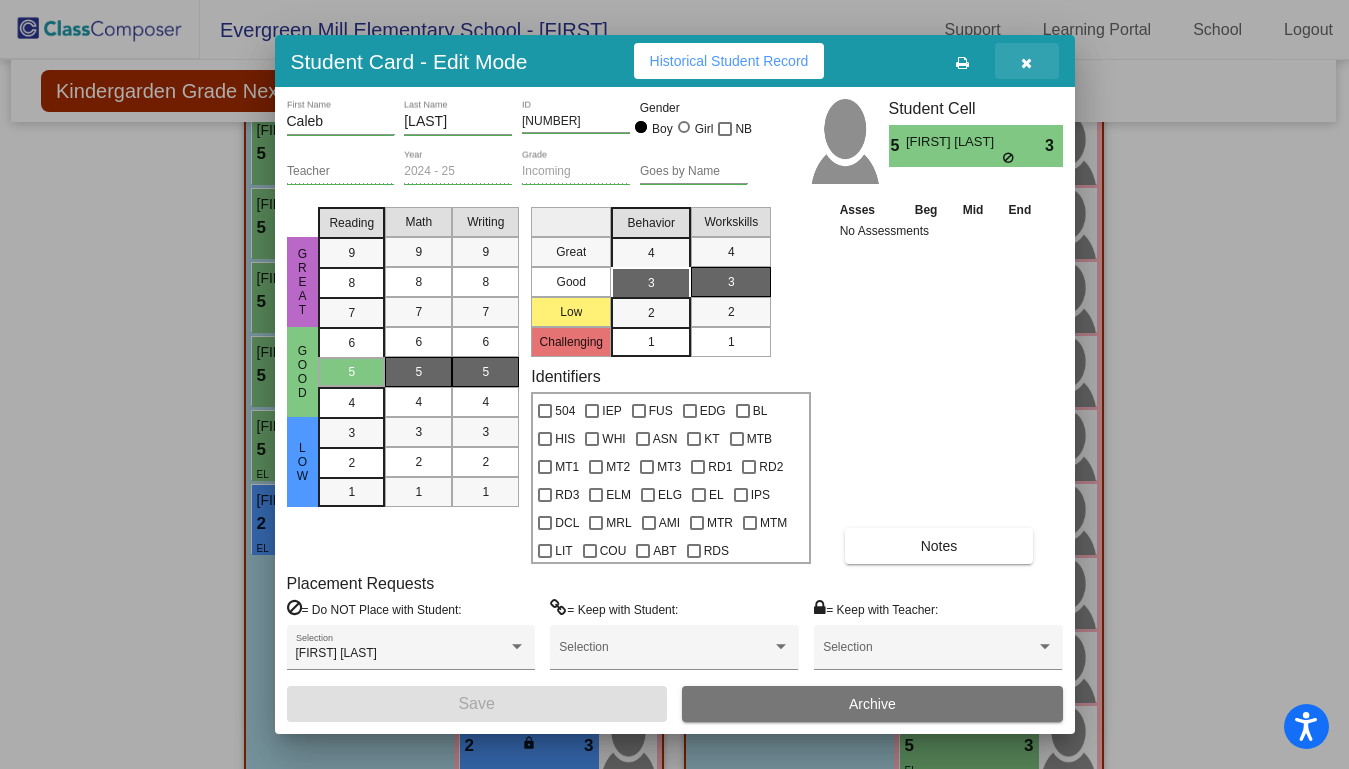click at bounding box center [1026, 63] 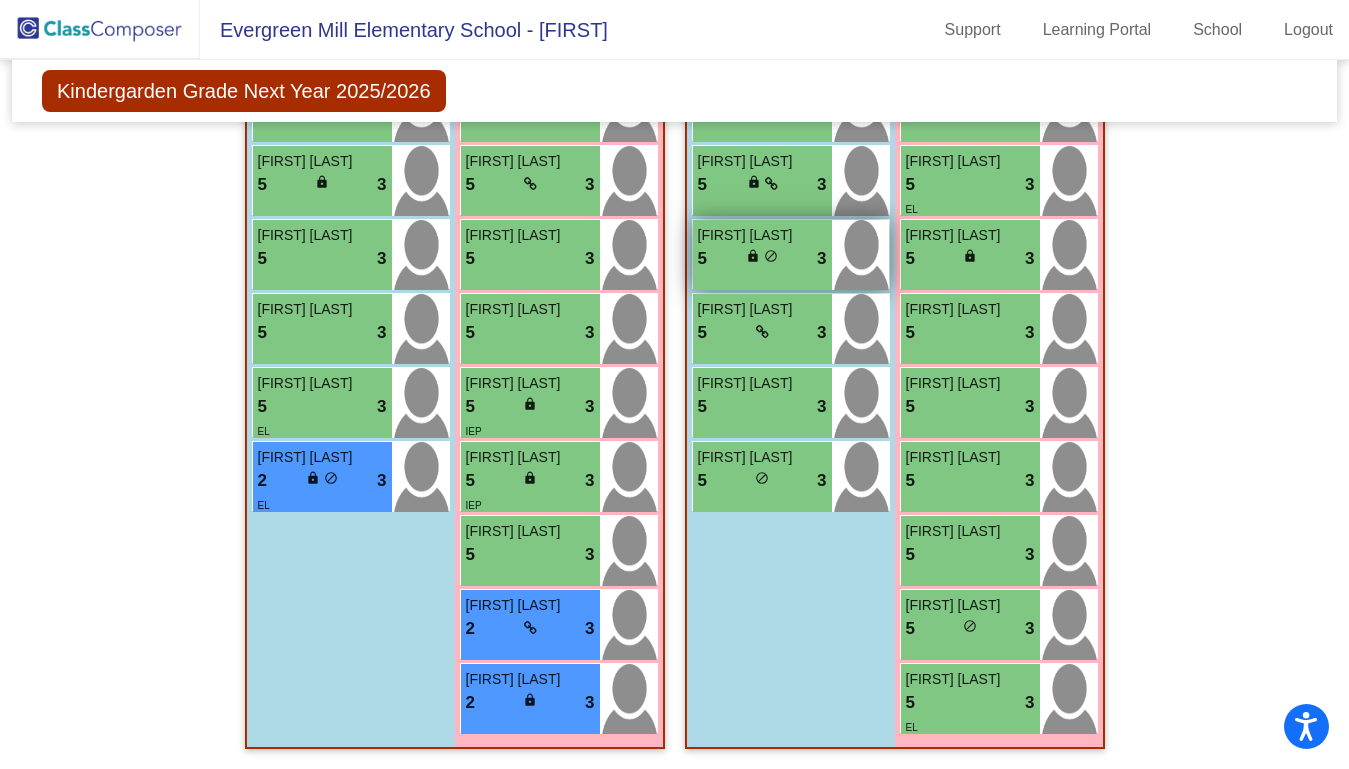 scroll, scrollTop: 1598, scrollLeft: 0, axis: vertical 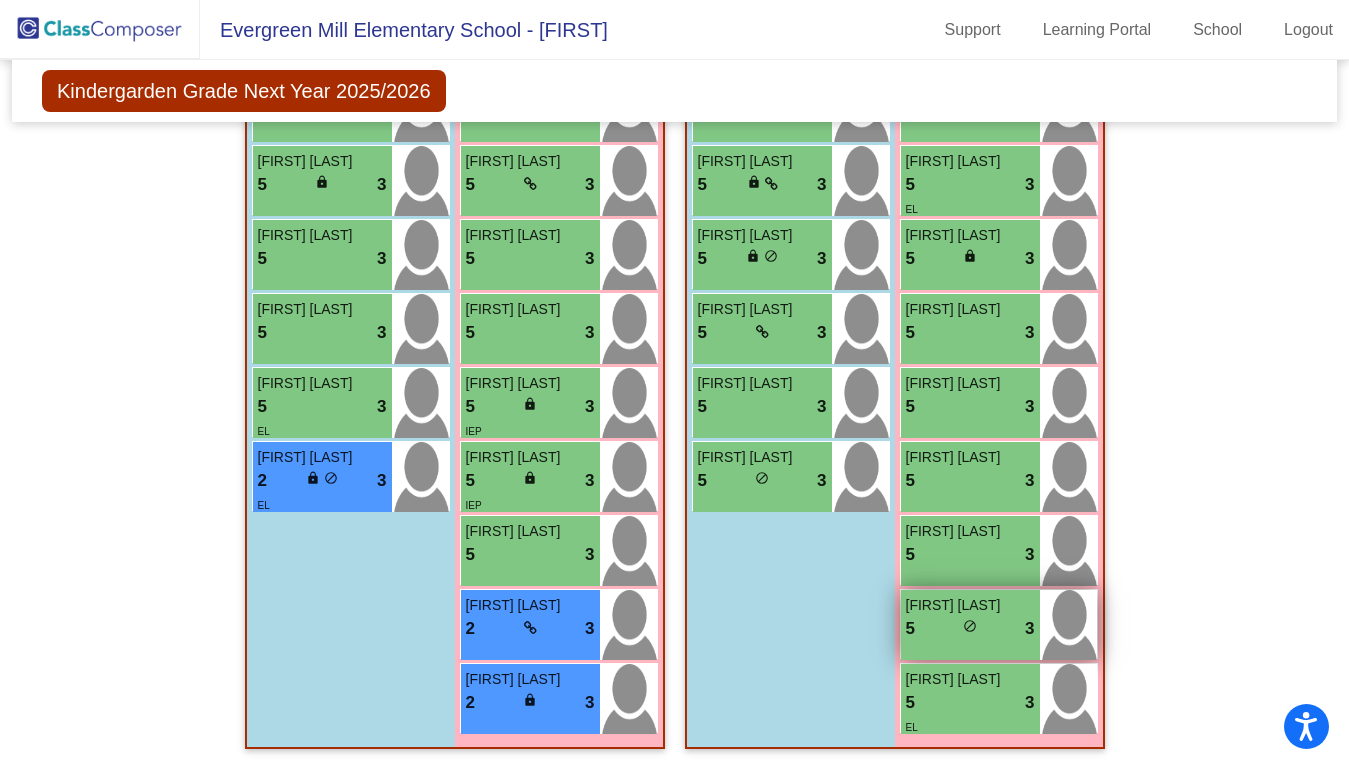 click on "5 lock do_not_disturb_alt 3" at bounding box center (970, 629) 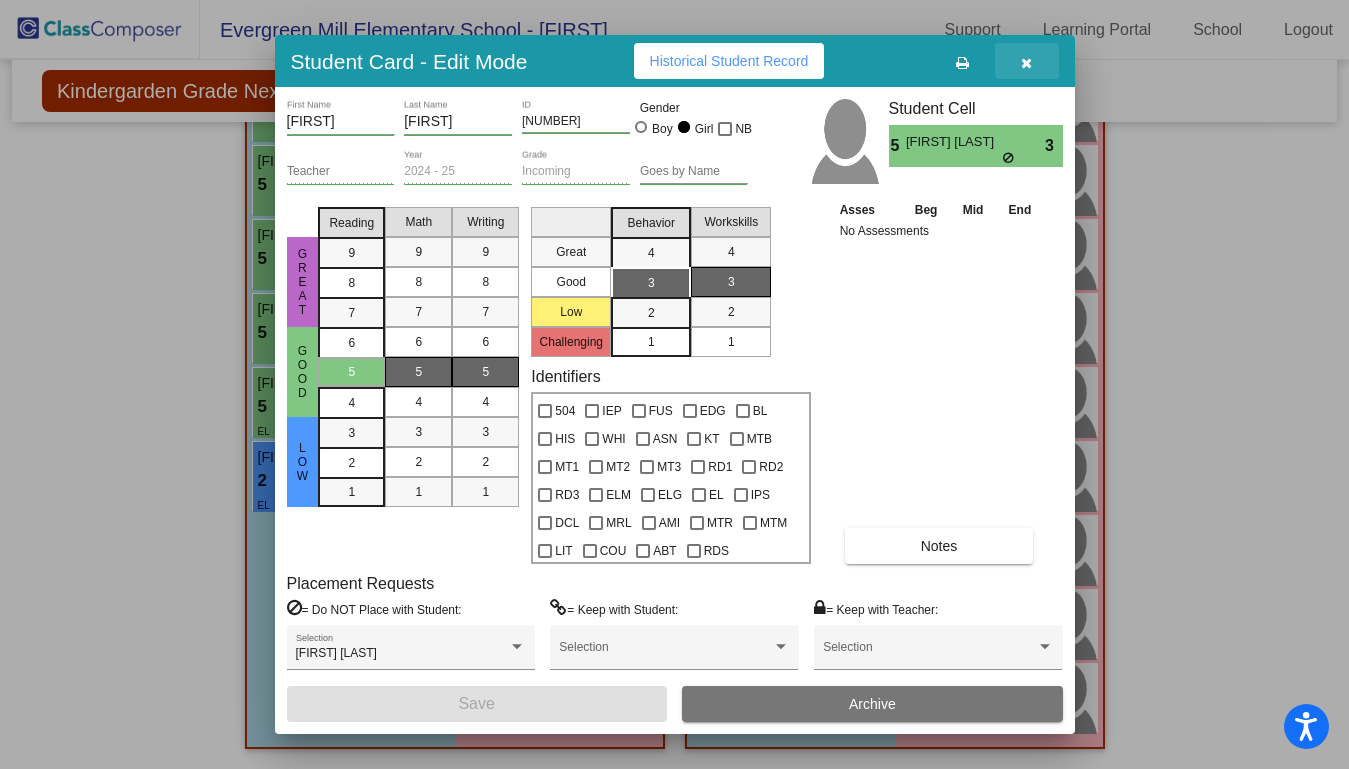 click at bounding box center [1027, 61] 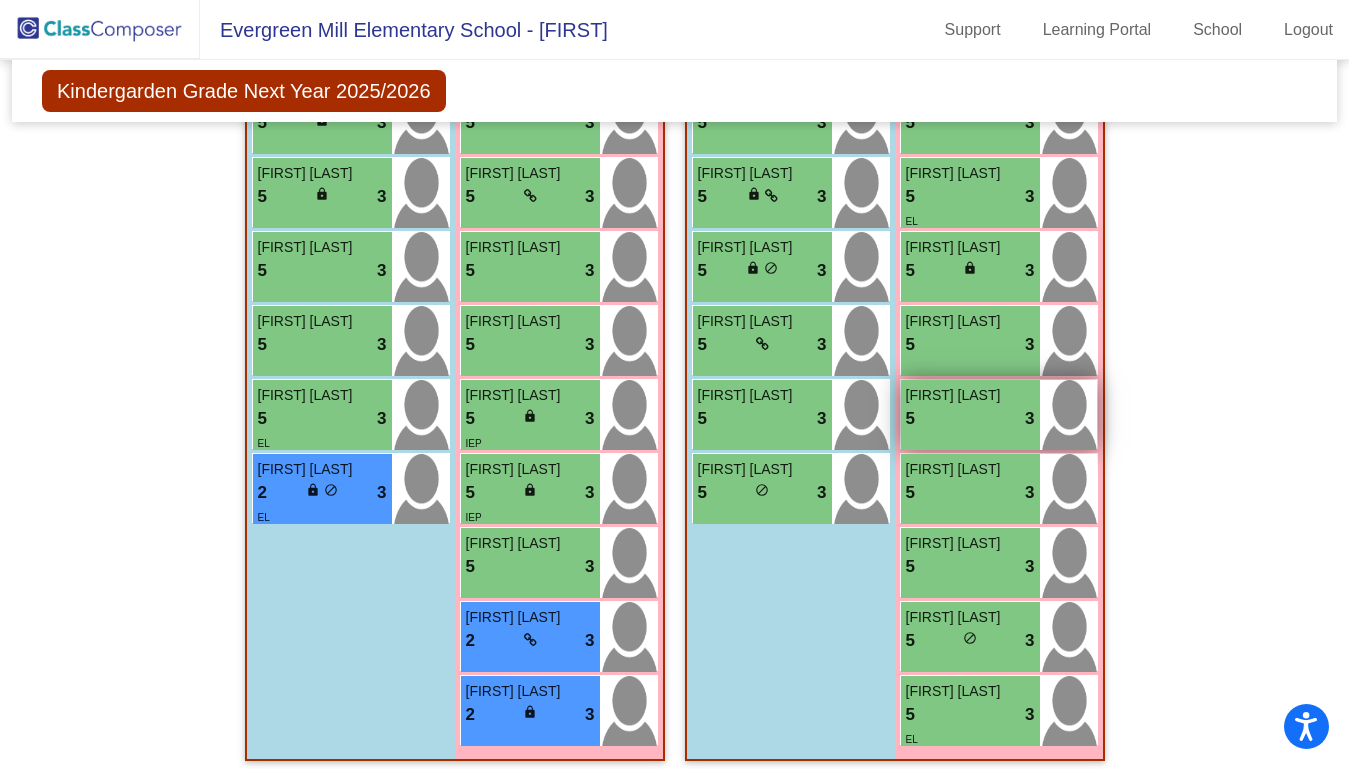 scroll, scrollTop: 1598, scrollLeft: 0, axis: vertical 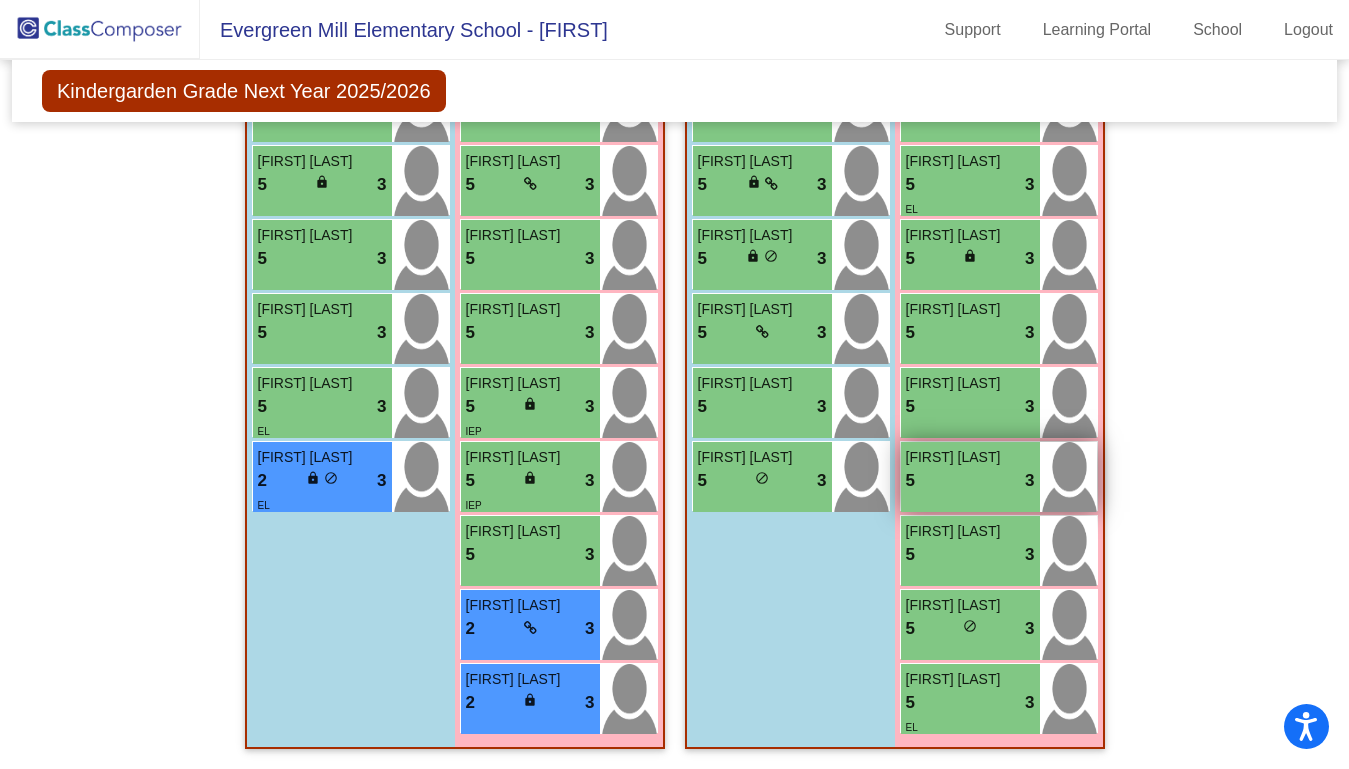 click on "5 lock do_not_disturb_alt 3" at bounding box center (970, 481) 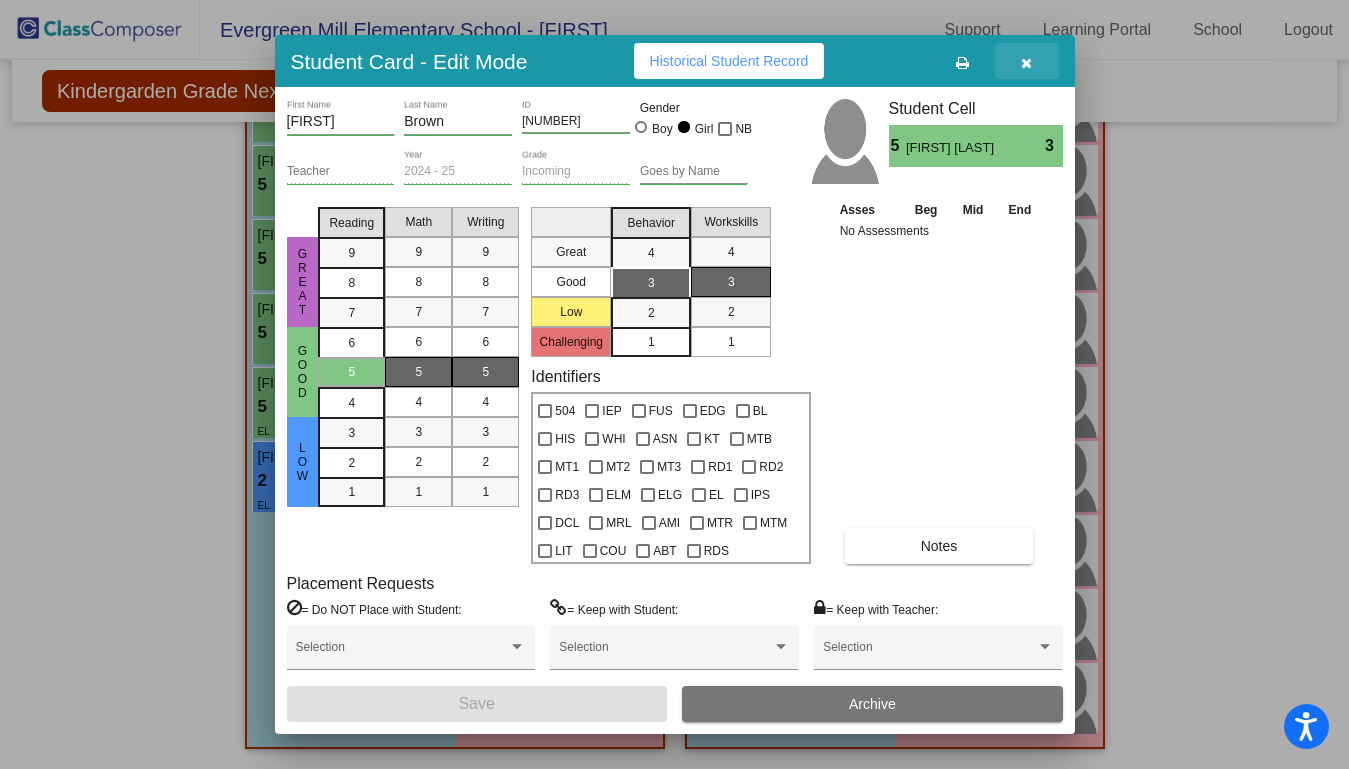 click at bounding box center [1026, 63] 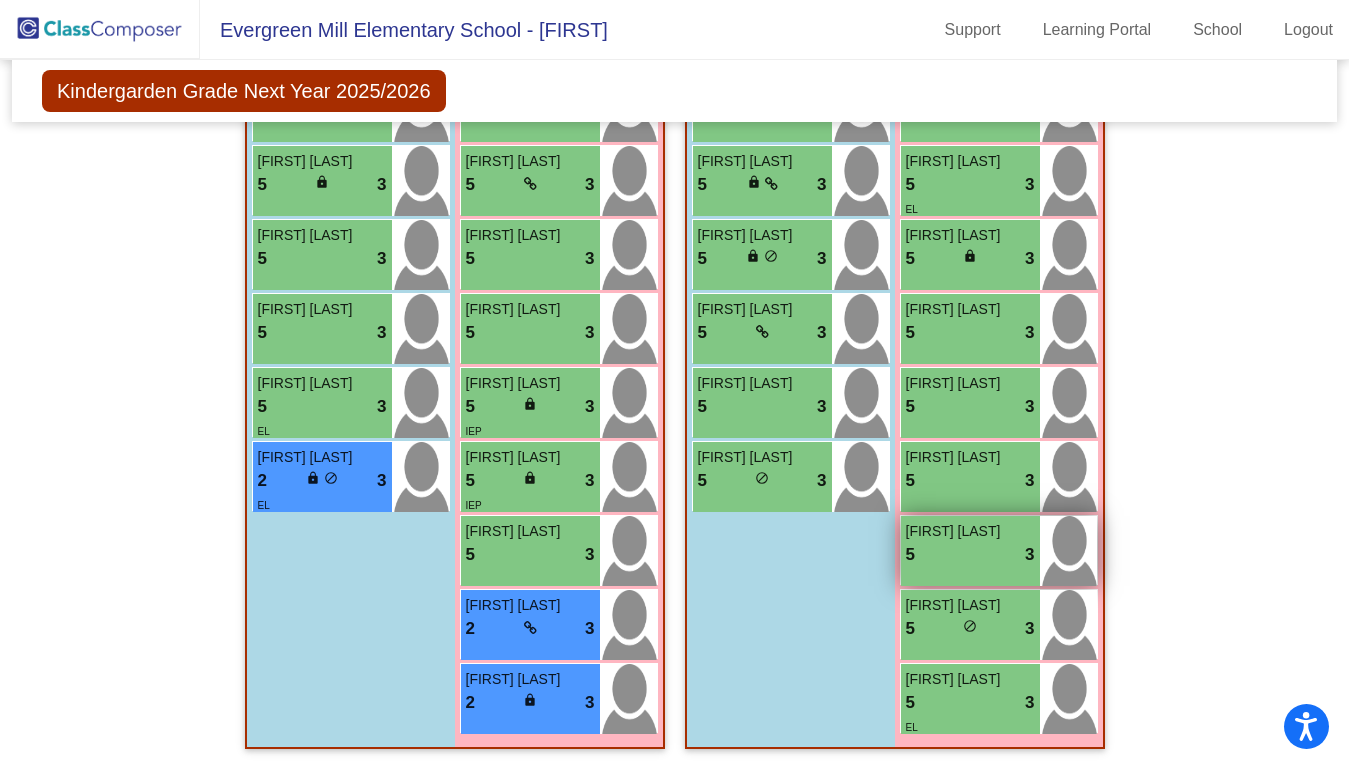 click on "5 lock do_not_disturb_alt 3" at bounding box center [970, 555] 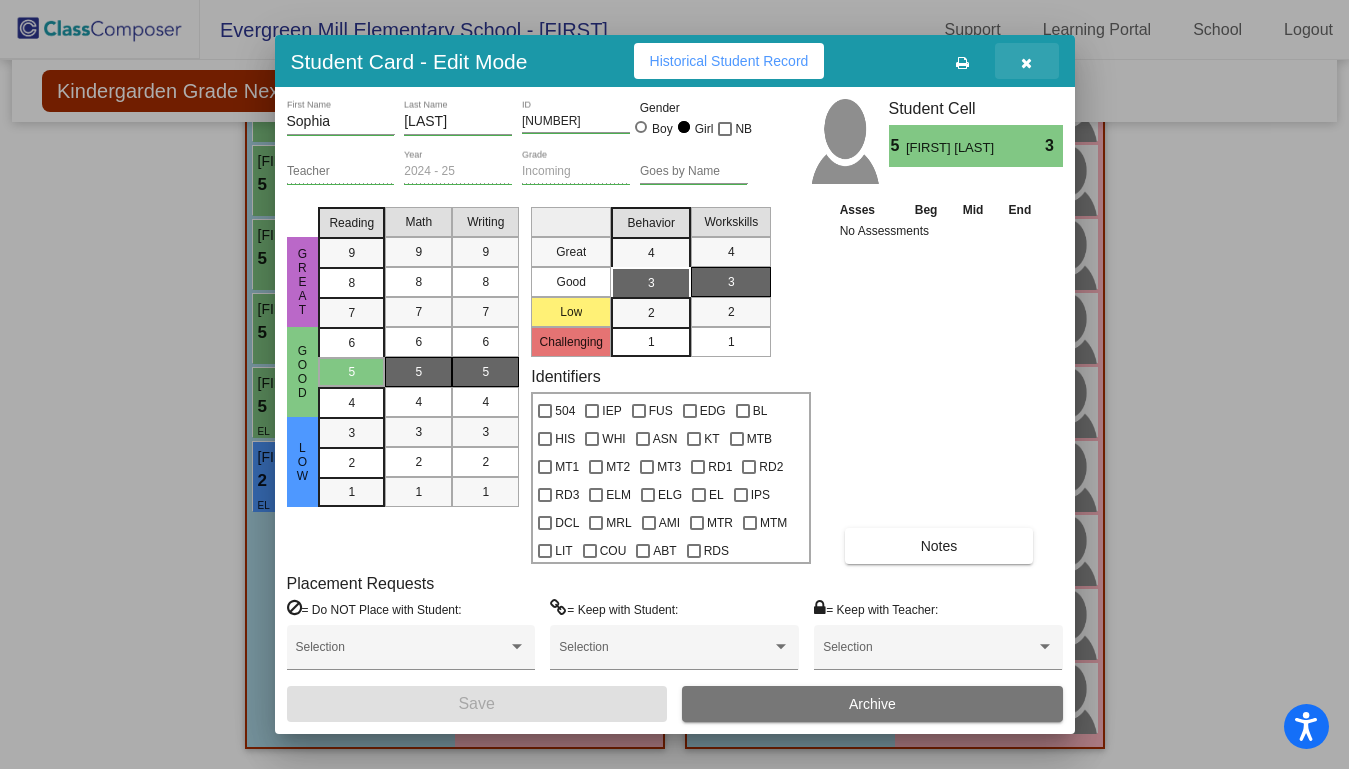 click at bounding box center [1026, 63] 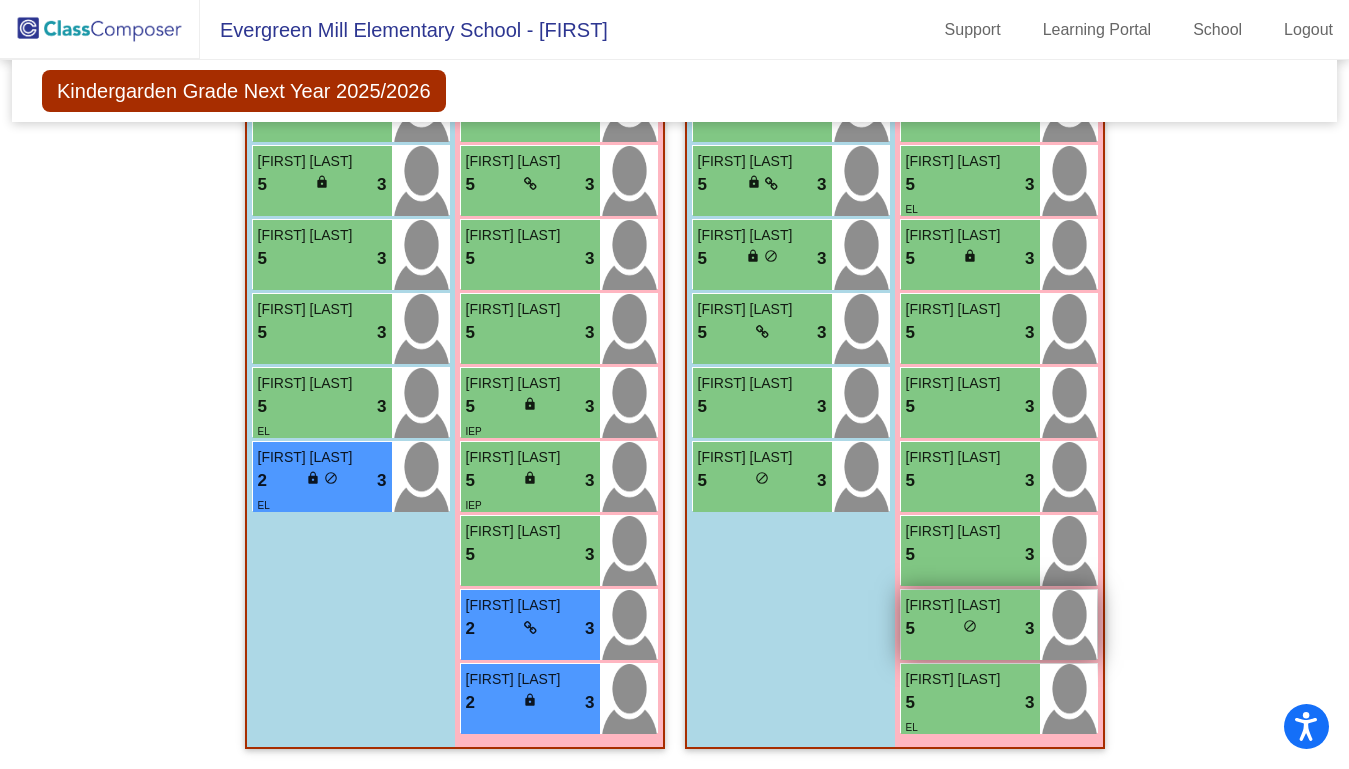 click on "5 lock do_not_disturb_alt 3" at bounding box center (970, 629) 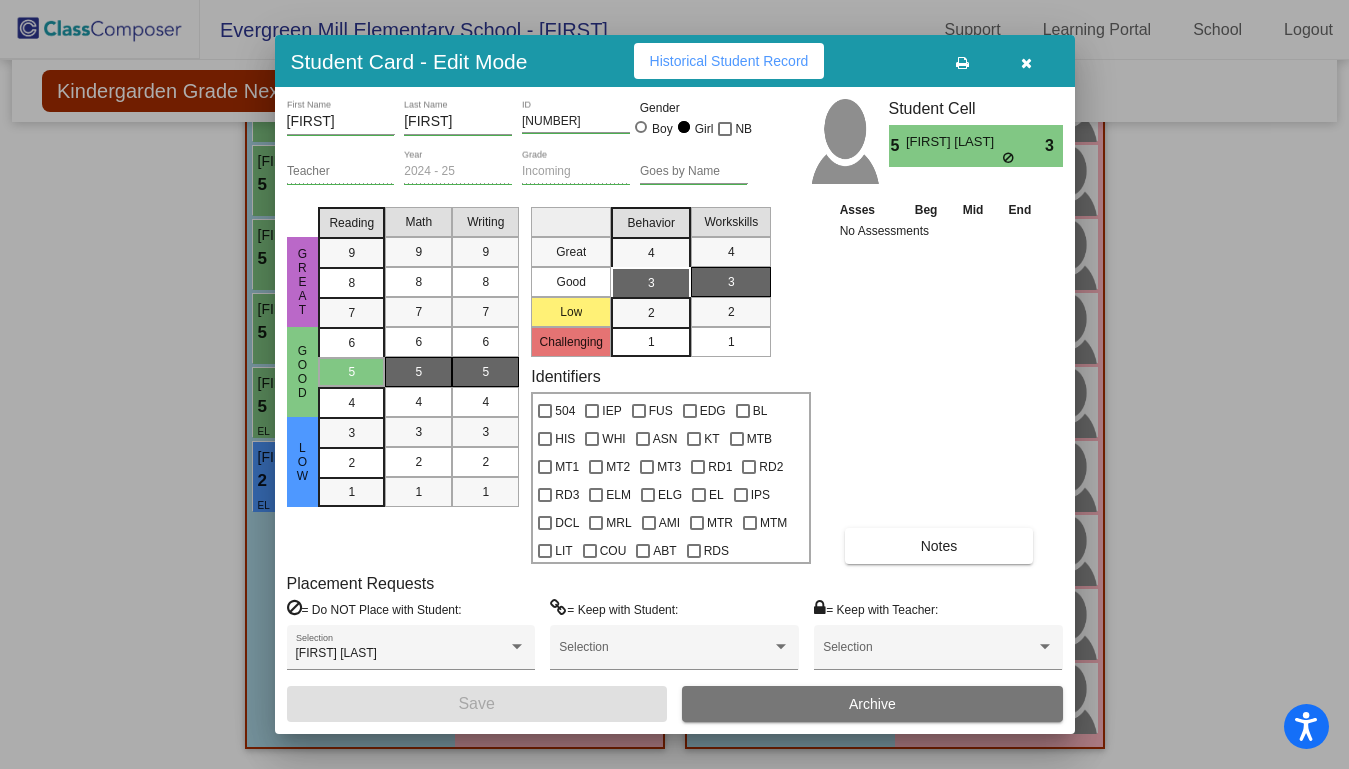 click at bounding box center [1027, 61] 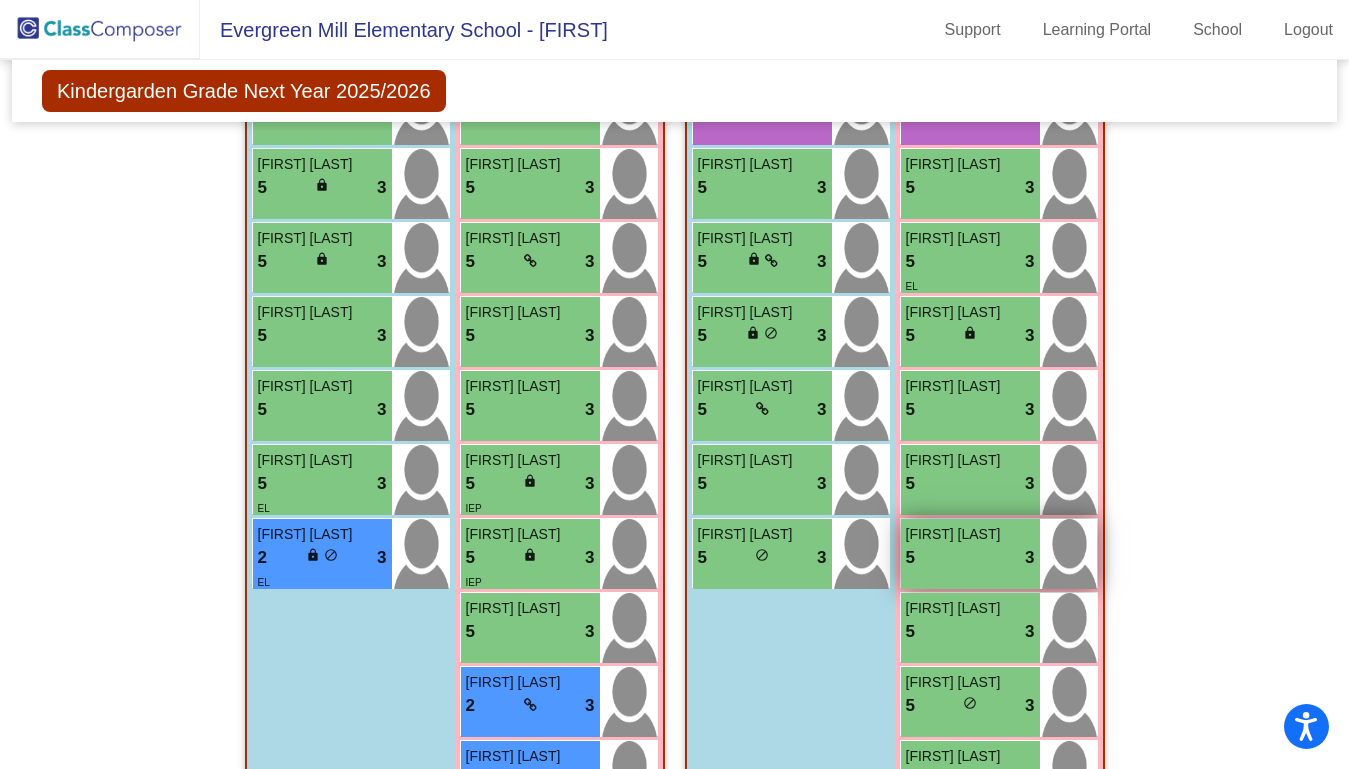 scroll, scrollTop: 1509, scrollLeft: 0, axis: vertical 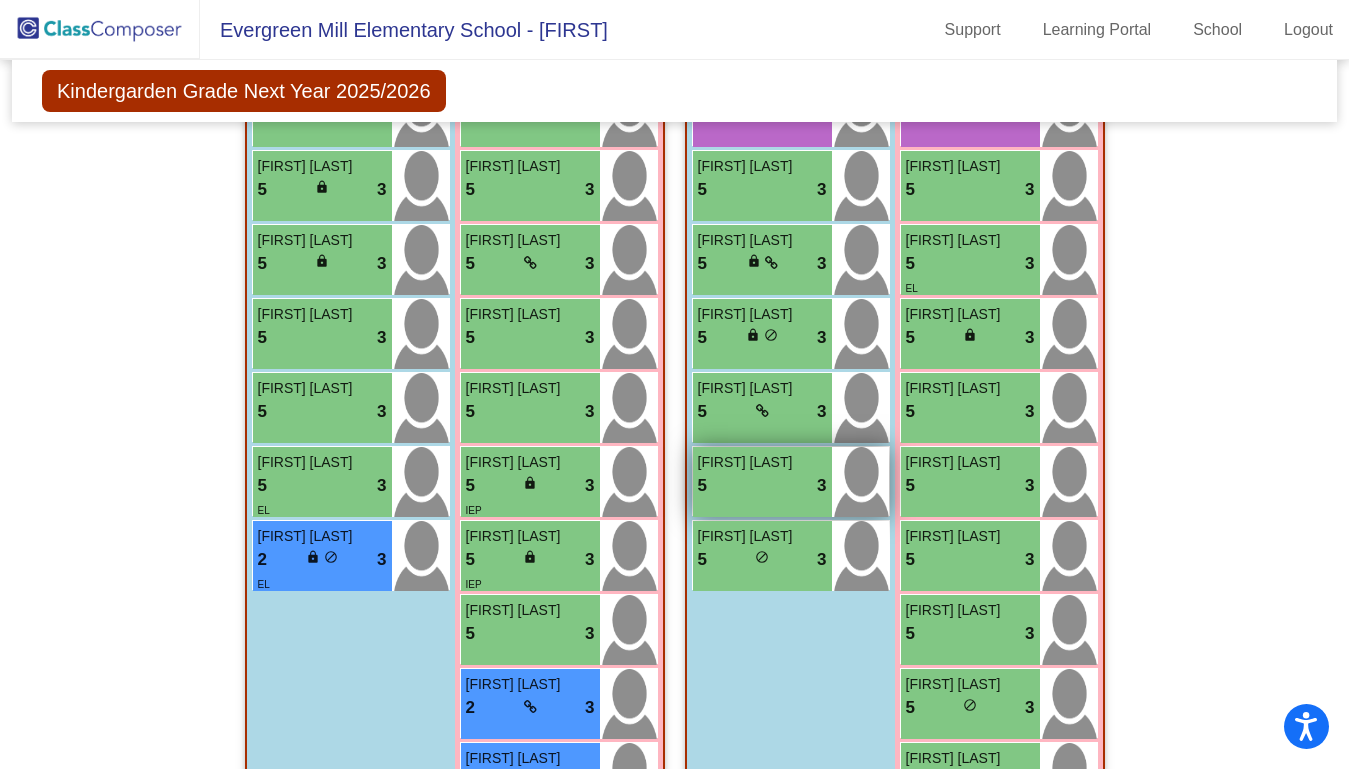 click on "5 lock do_not_disturb_alt 3" at bounding box center [762, 486] 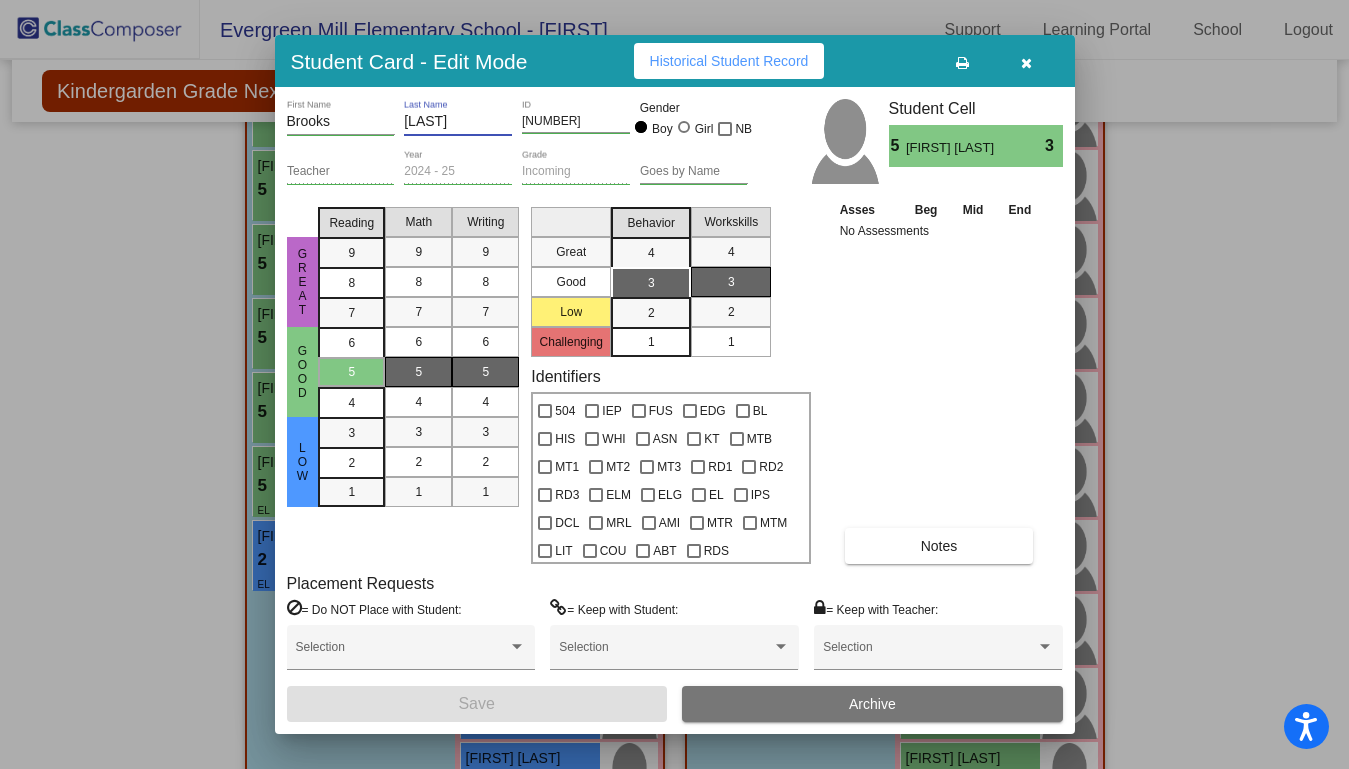 drag, startPoint x: 476, startPoint y: 122, endPoint x: 403, endPoint y: 127, distance: 73.171036 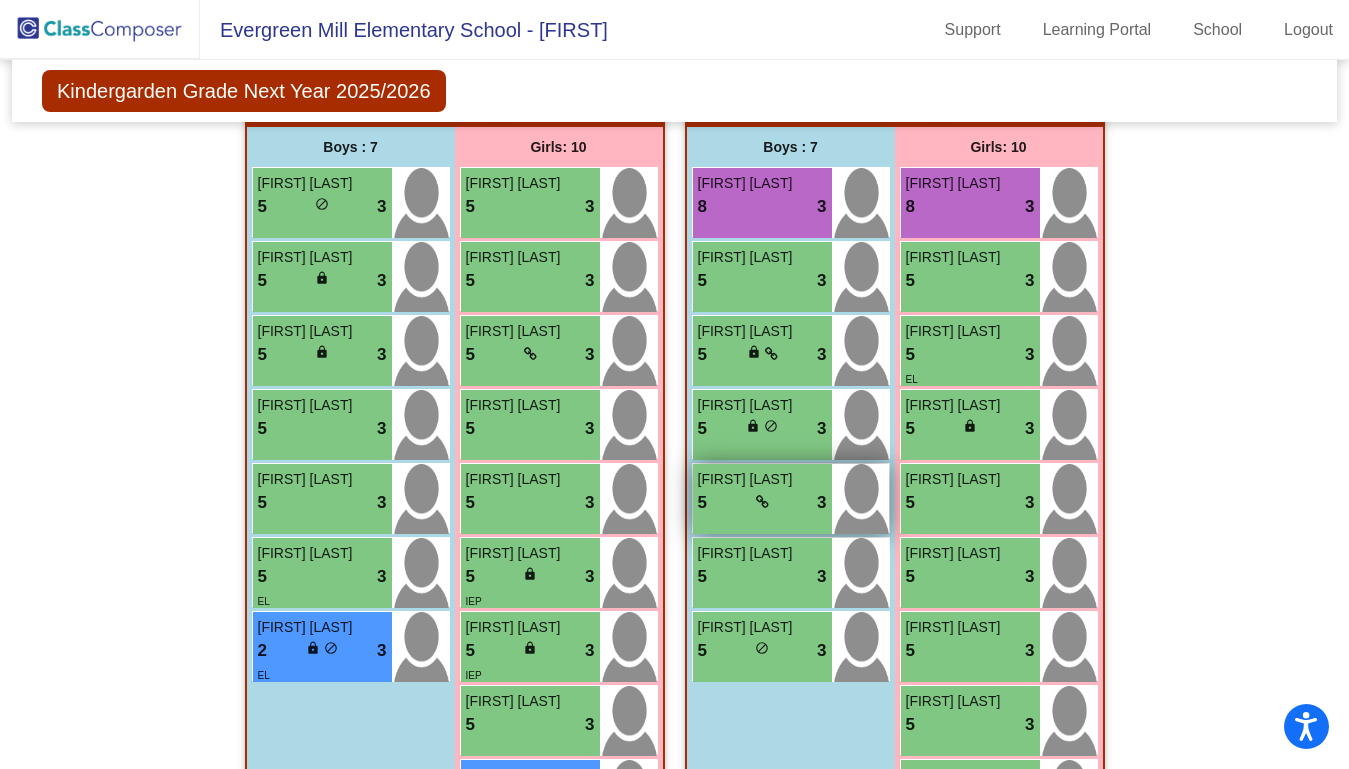 scroll, scrollTop: 1414, scrollLeft: 0, axis: vertical 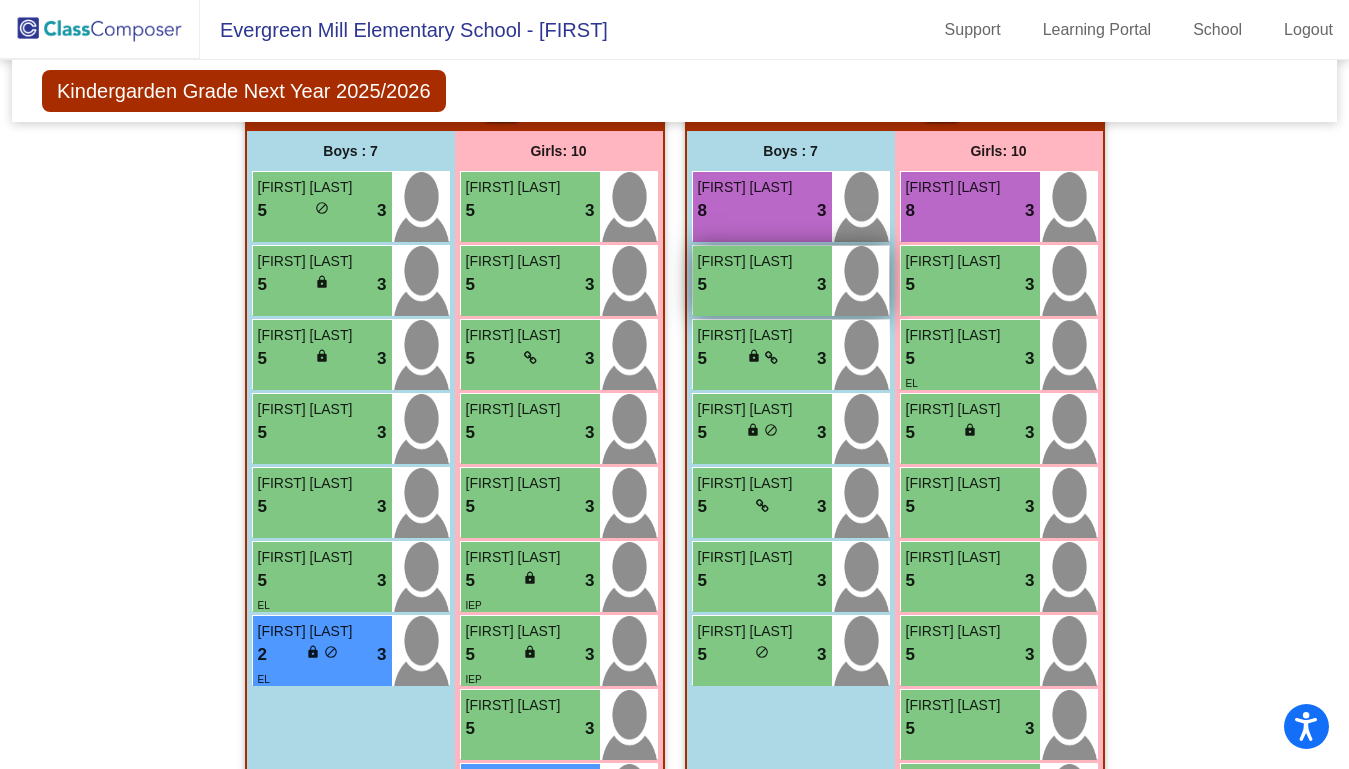 click on "[FIRST] [LAST]" at bounding box center (748, 261) 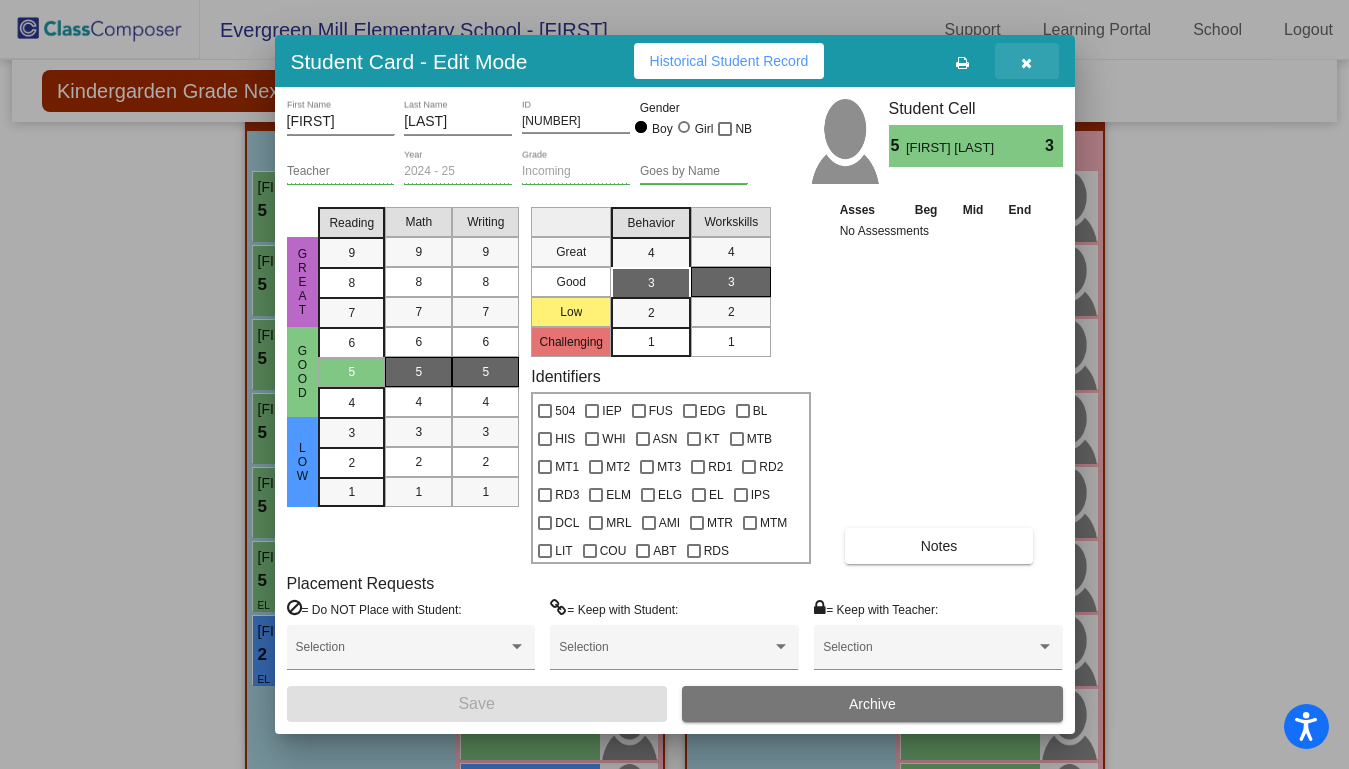 click at bounding box center [1026, 63] 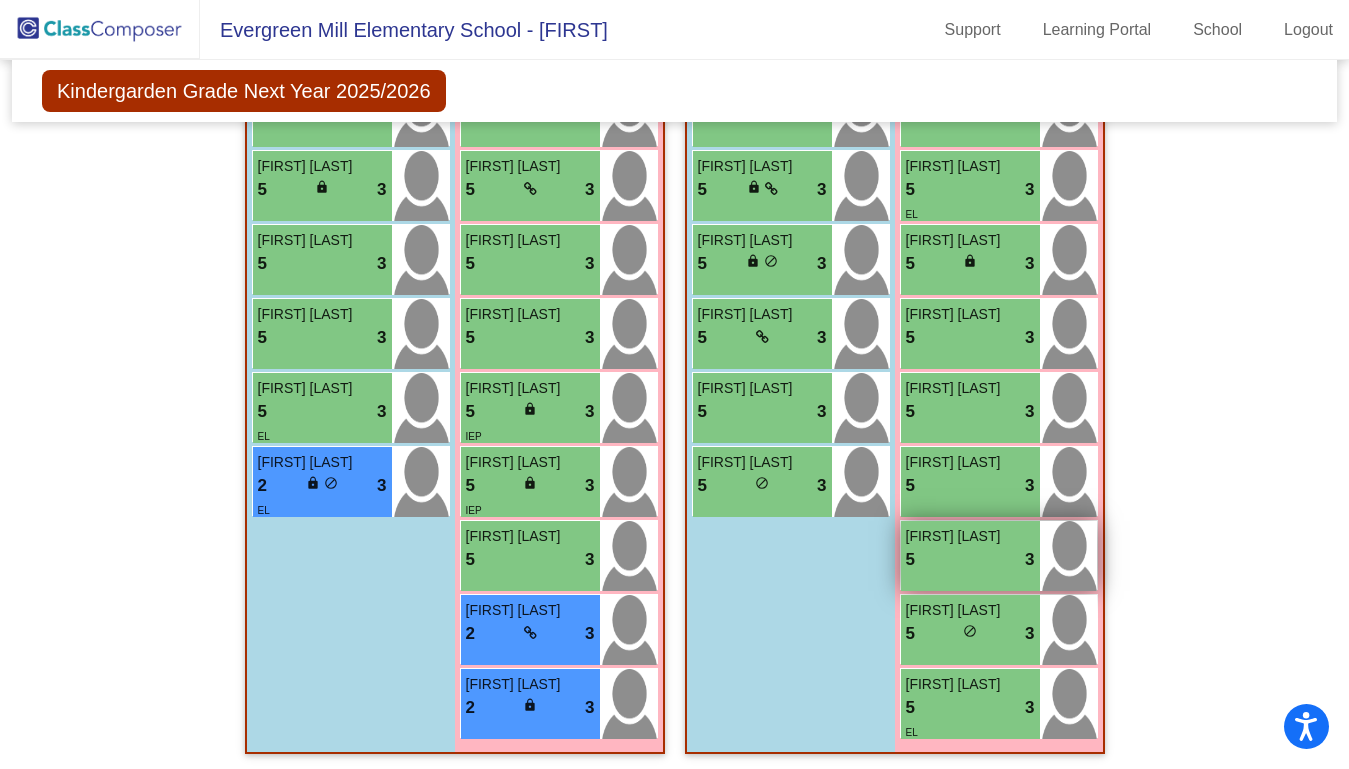 scroll, scrollTop: 1578, scrollLeft: 0, axis: vertical 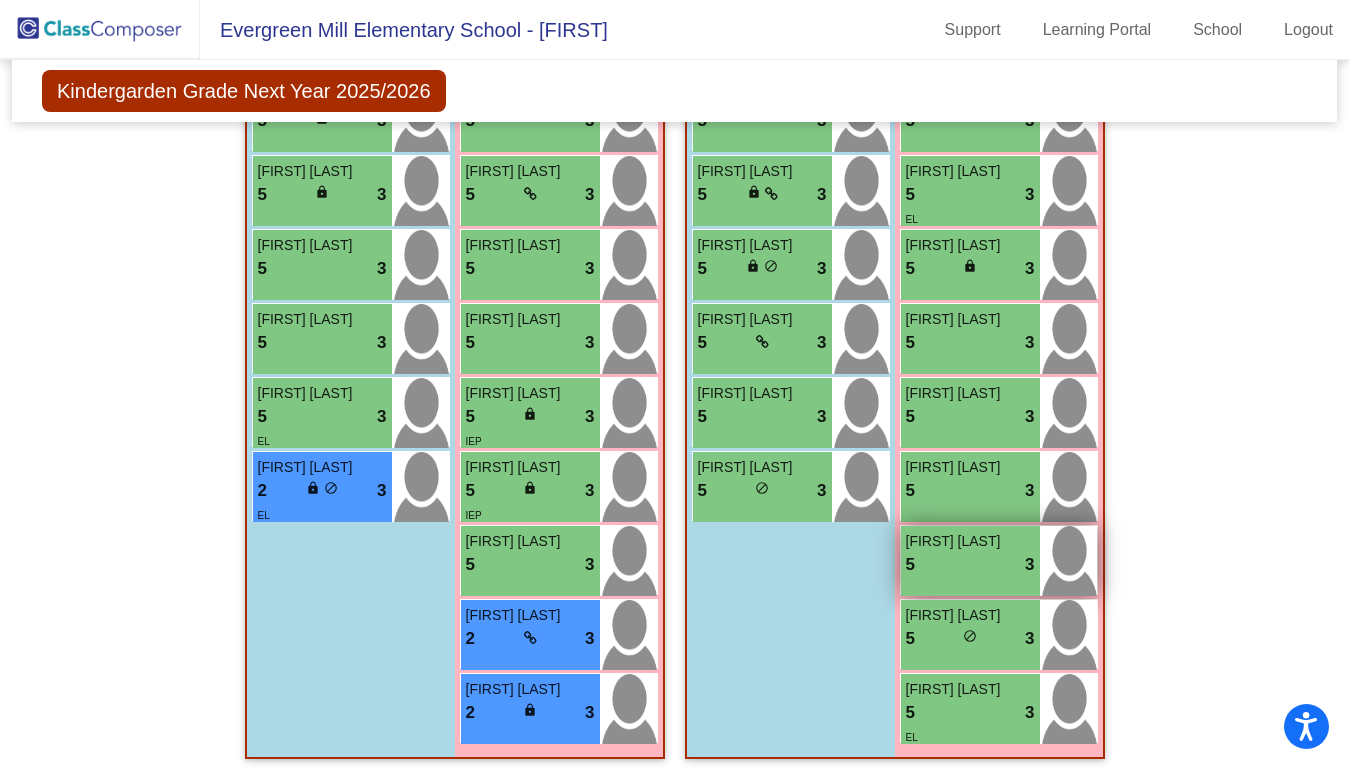 click on "3" at bounding box center [1029, 565] 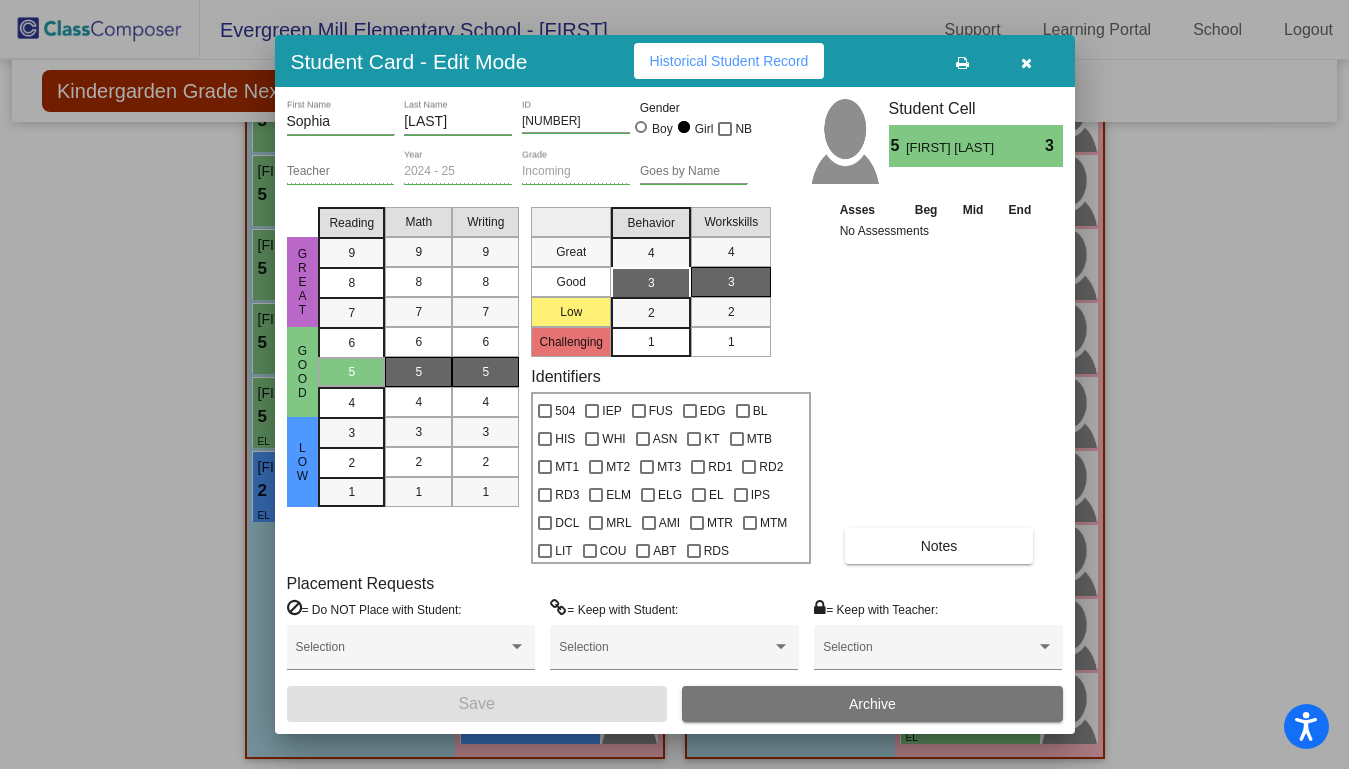 click at bounding box center (1026, 63) 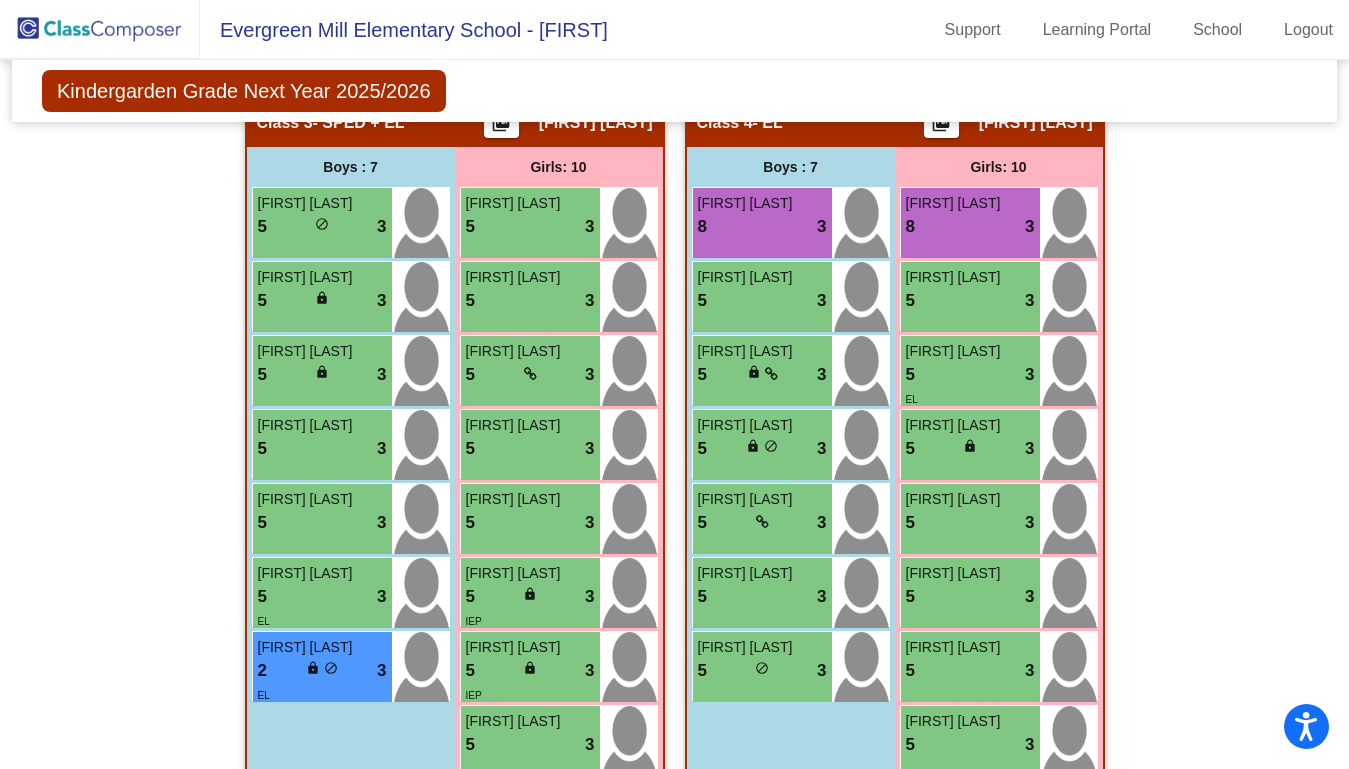 scroll, scrollTop: 1399, scrollLeft: 0, axis: vertical 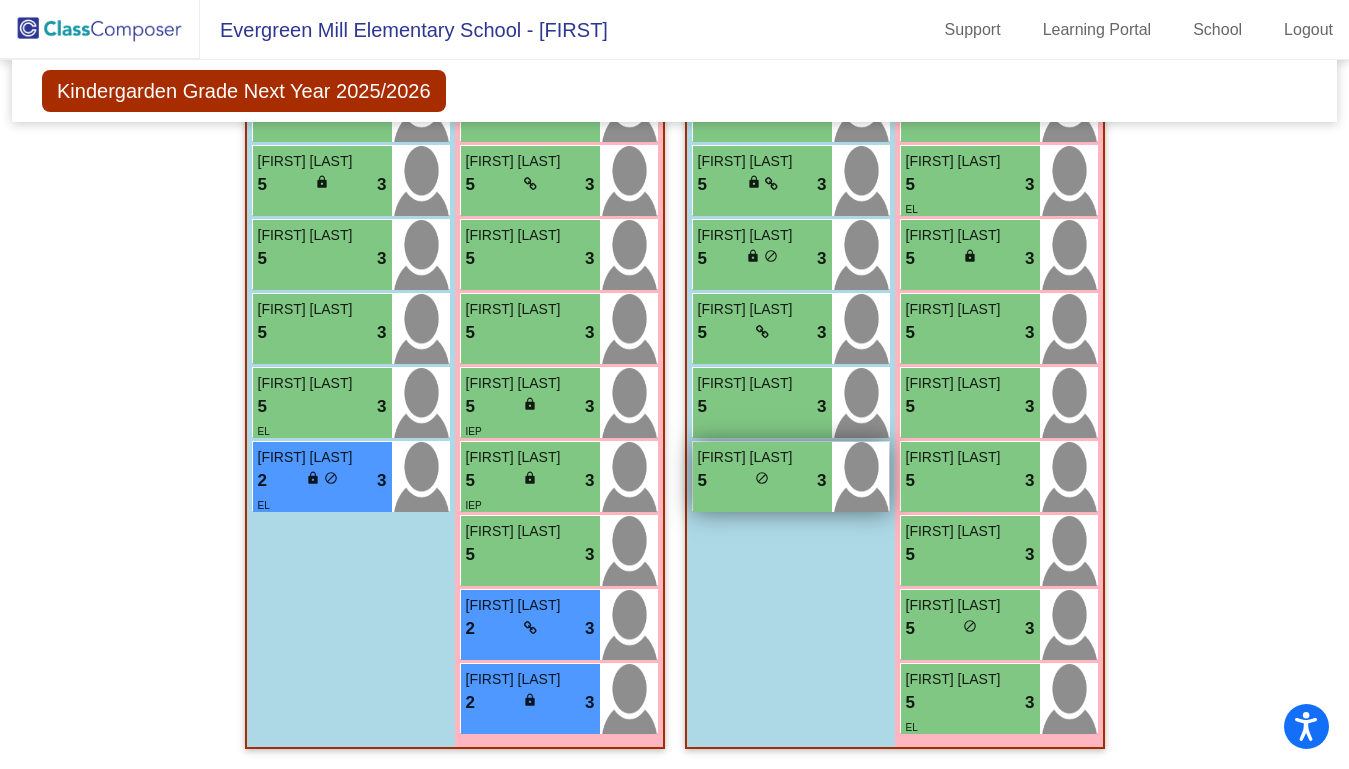 click on "5 lock do_not_disturb_alt 3" at bounding box center (762, 481) 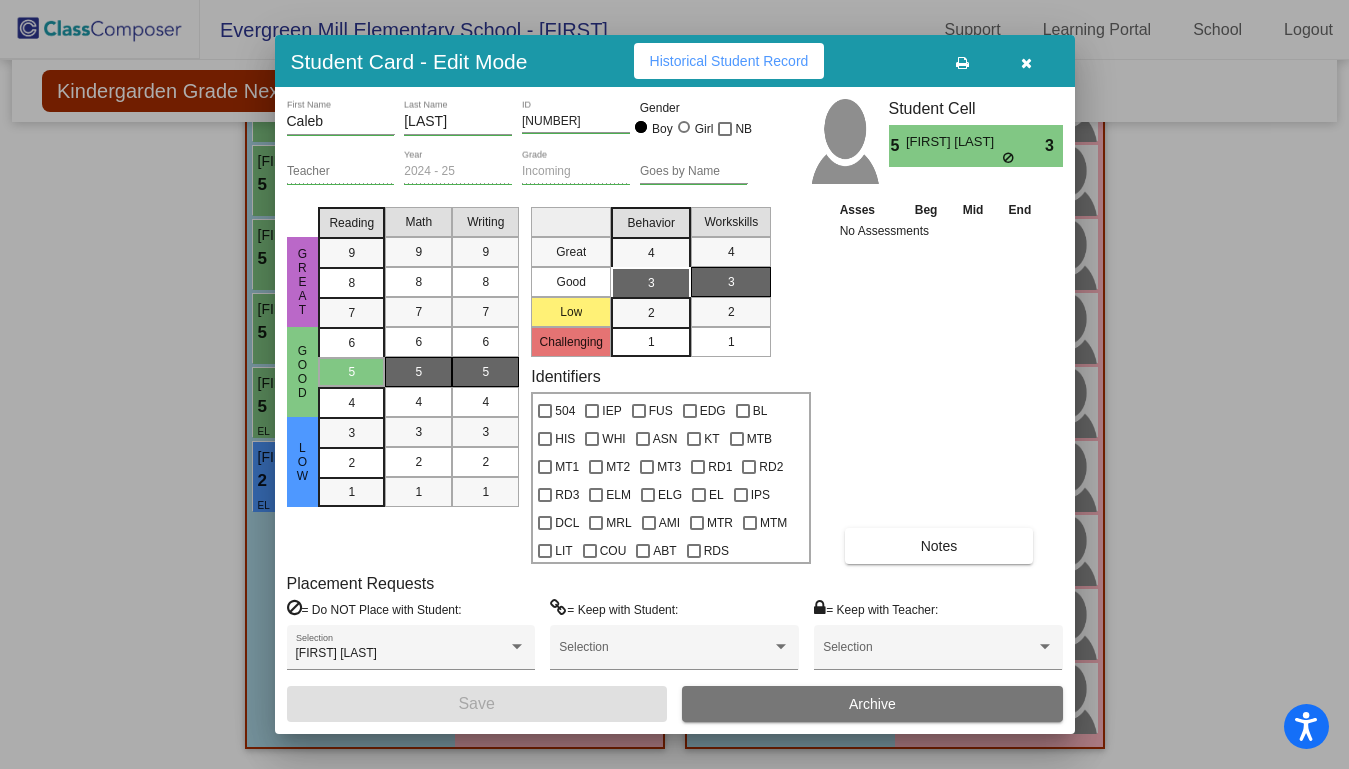 click at bounding box center [1026, 63] 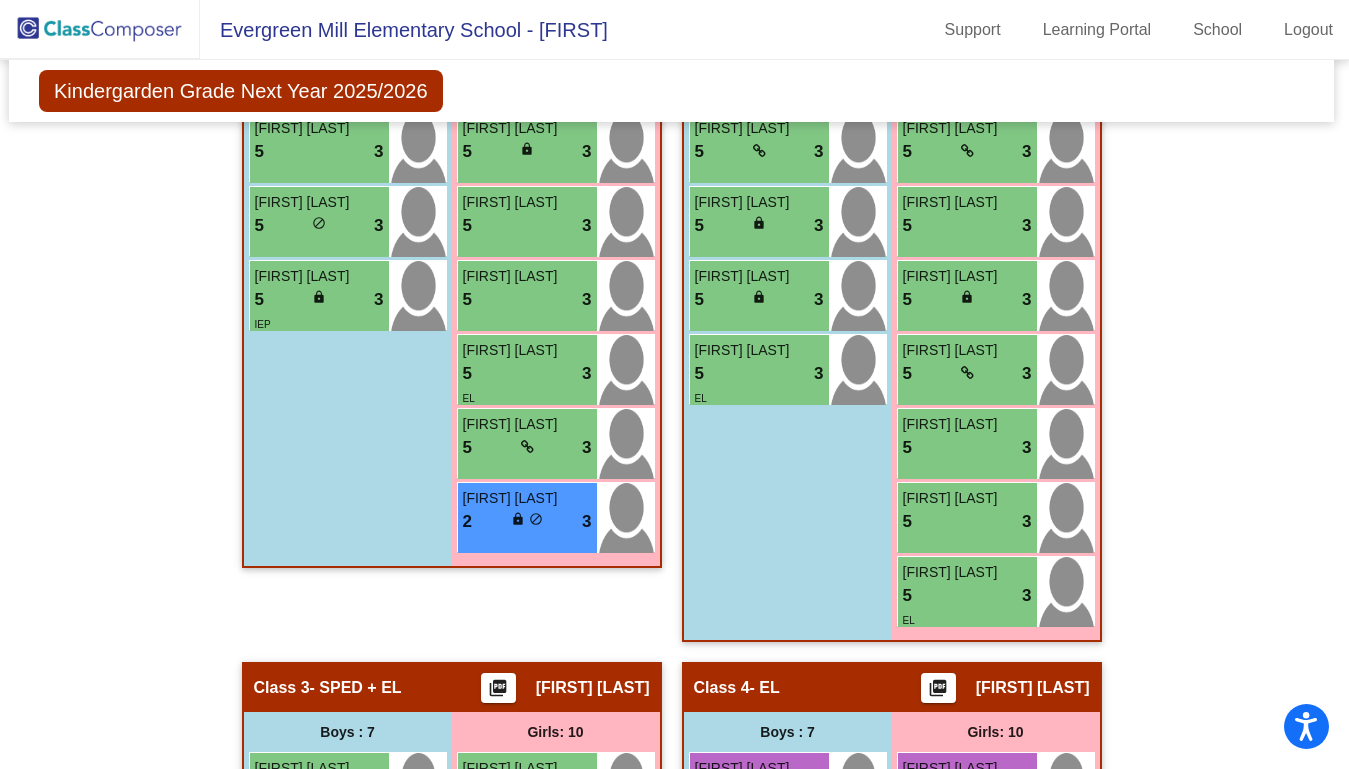 scroll, scrollTop: 867, scrollLeft: 3, axis: both 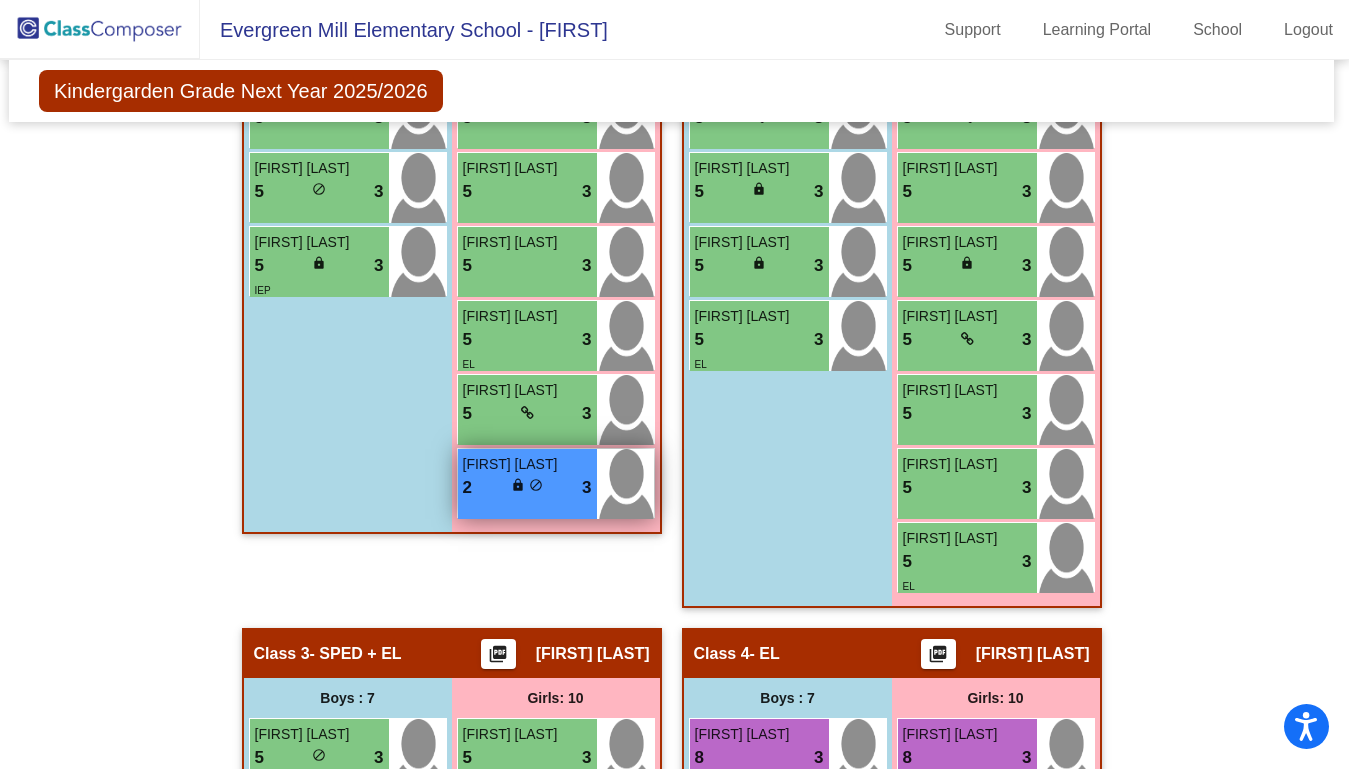 click on "[FIRST] [LAST]" at bounding box center [527, 464] 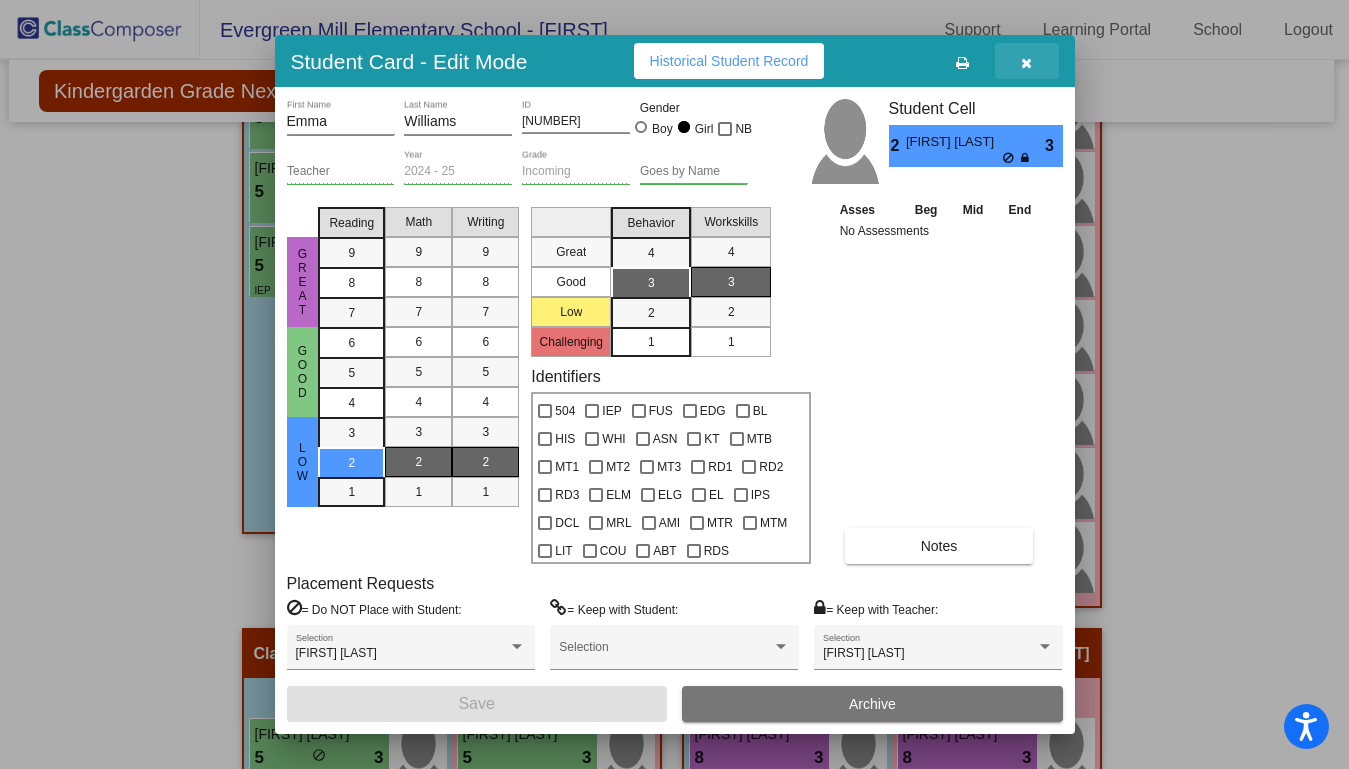 click at bounding box center (1026, 63) 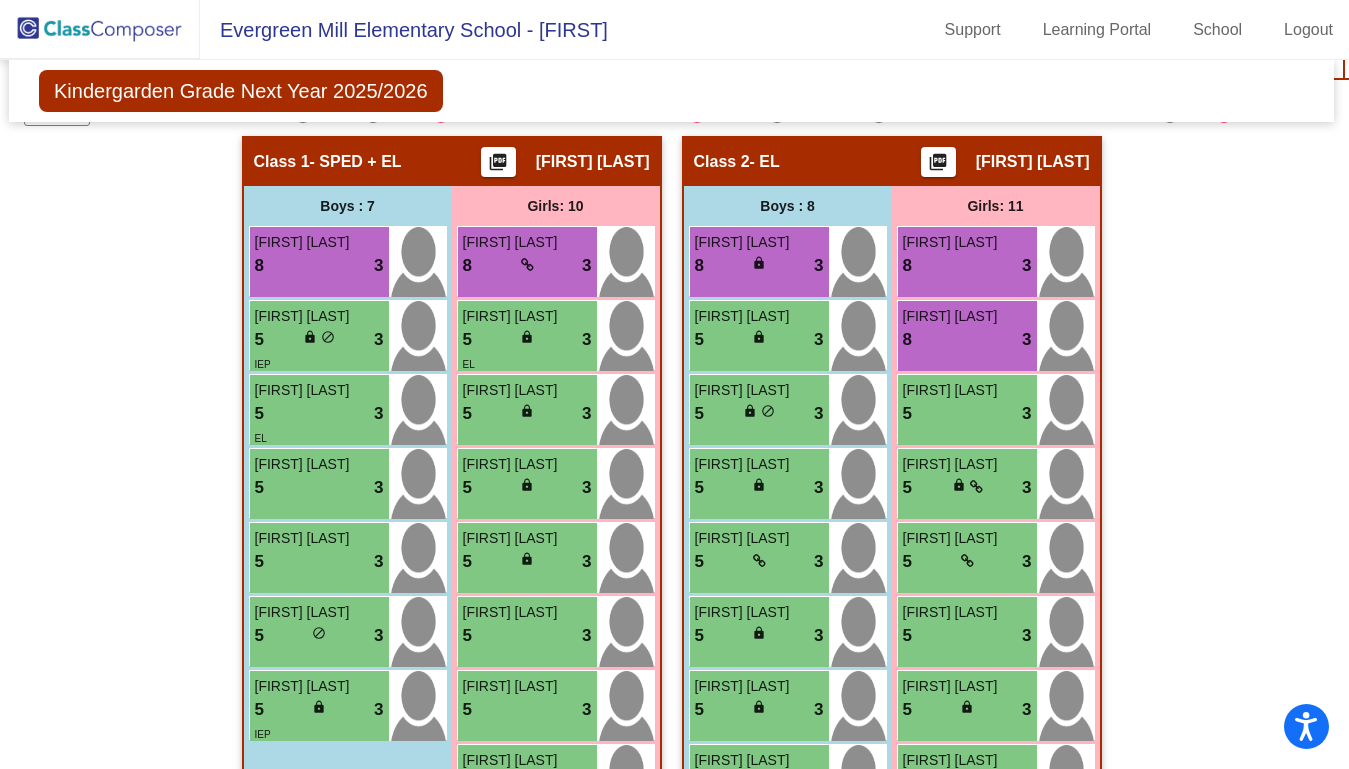 scroll, scrollTop: 427, scrollLeft: 1, axis: both 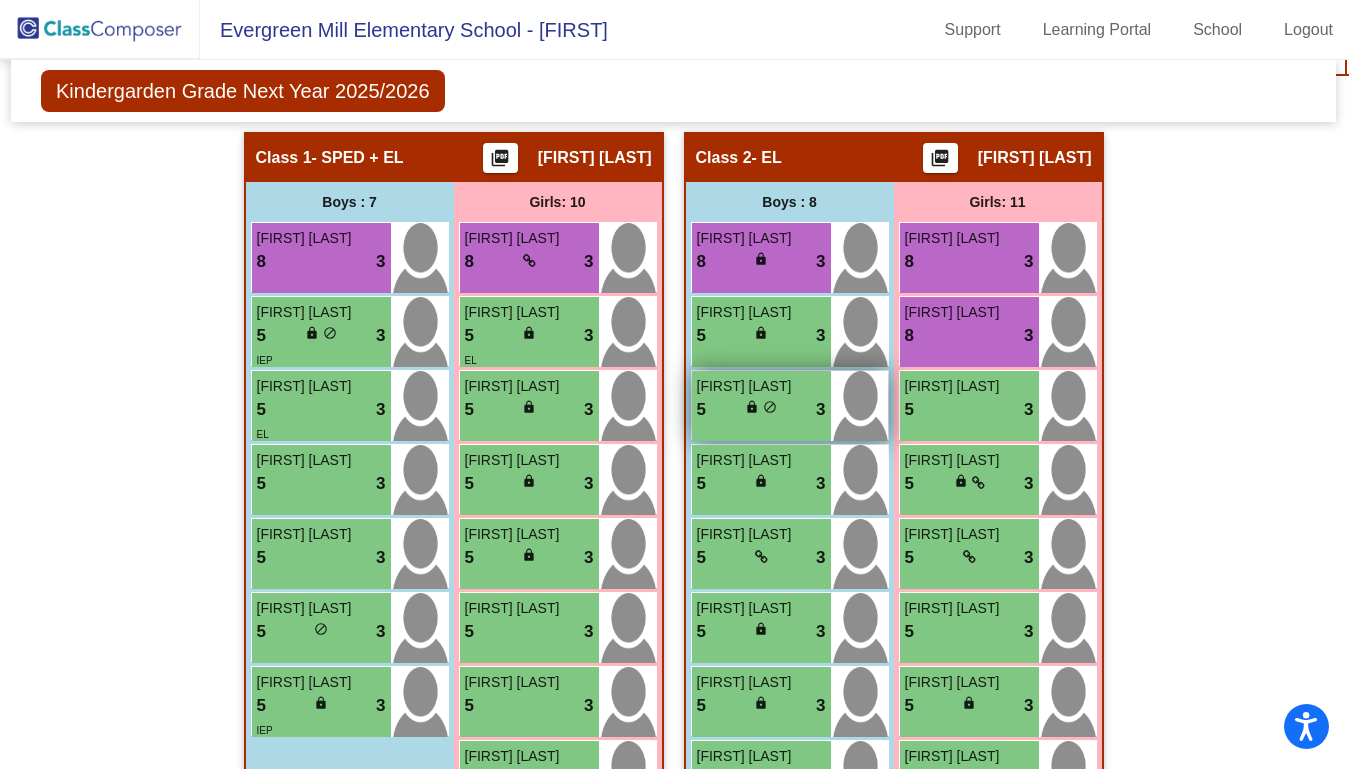 click on "5 lock do_not_disturb_alt 3" at bounding box center (761, 410) 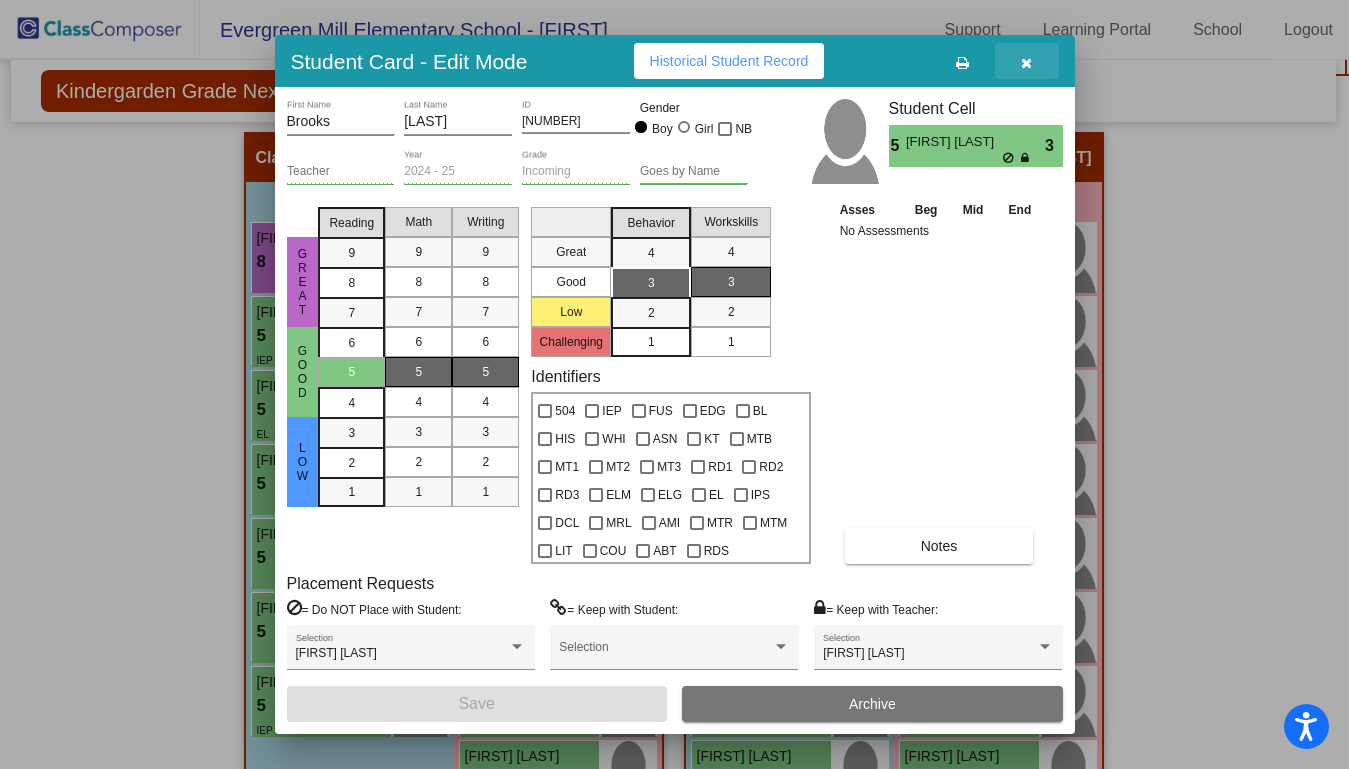 click at bounding box center [1026, 63] 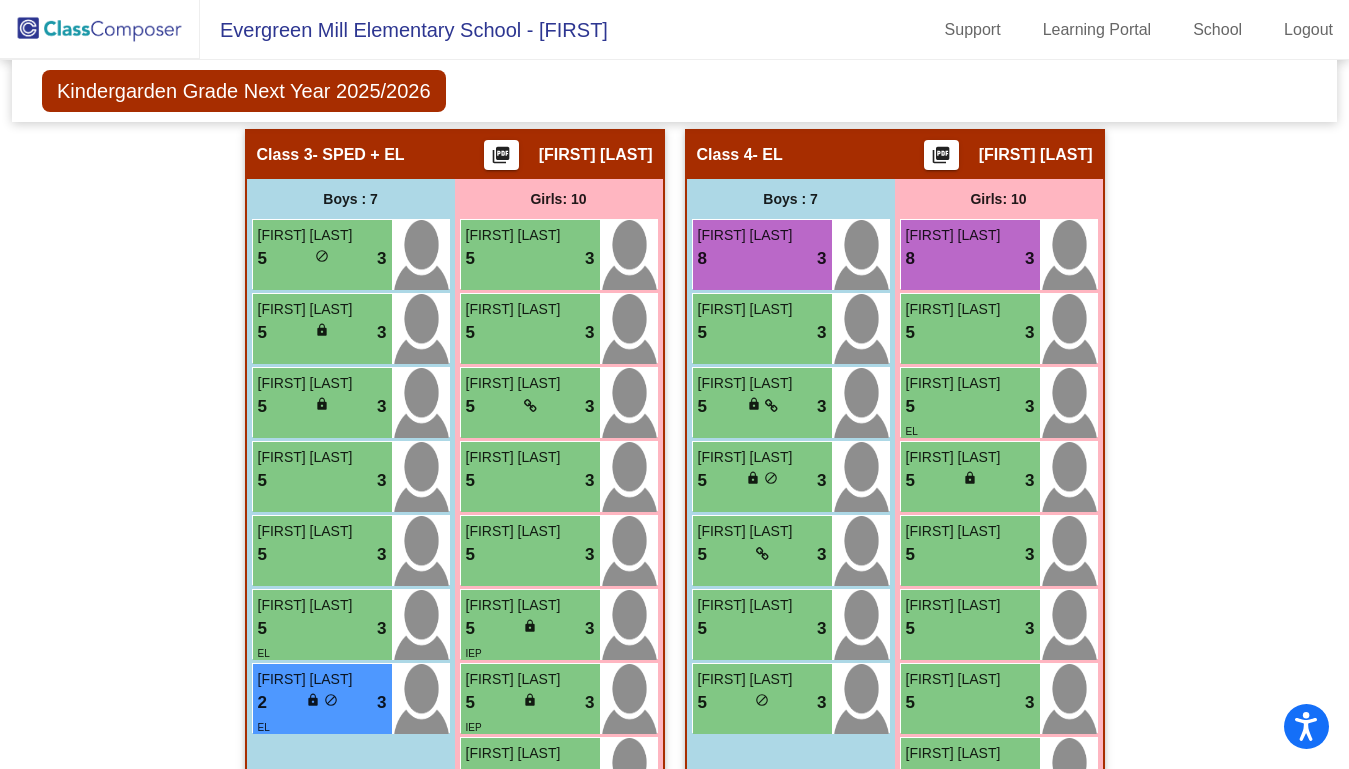 scroll, scrollTop: 1371, scrollLeft: 0, axis: vertical 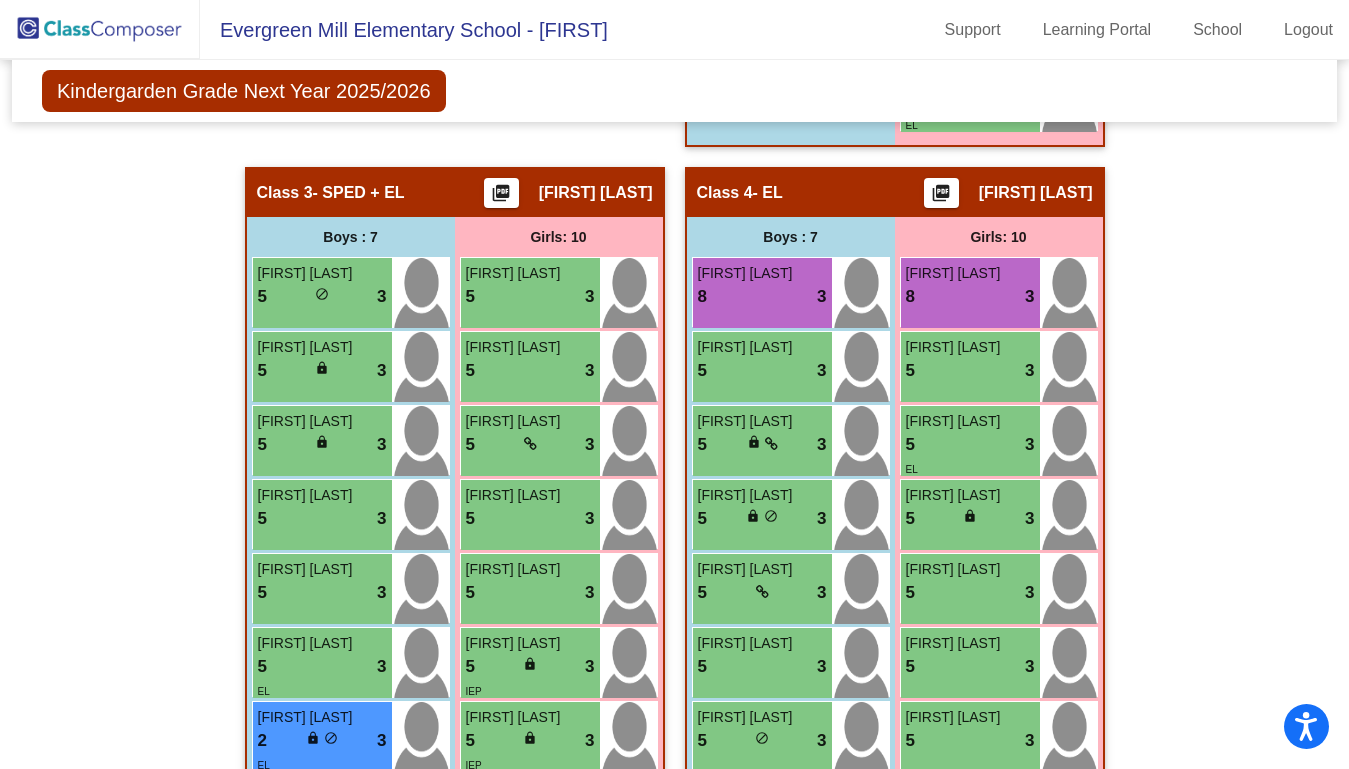 click on "Hallway   - Hallway Class  picture_as_pdf  Add Student  [FIRST] [LAST] Student Id  (Recommended)   Boy   Girl   Non Binary Add Close  Boys : 1  [FIRST] [LAST] lock do_not_disturb_alt Girls: 4 [FIRST] [LAST] Sun 1 lock do_not_disturb_alt 3 HIS MT3 RD3 EL IPS [FIRST] [LAST] 1 lock do_not_disturb_alt 1 BL KT MT2 RD3 [FIRST] [LAST] lock do_not_disturb_alt [FIRST] [LAST] lock do_not_disturb_alt Class 1   - SPED + EL  picture_as_pdf [FIRST] [LAST]  Add Student  [FIRST] [LAST] Student Id  (Recommended)   Boy   Girl   Non Binary Add Close  Boys : 7  [FIRST] [LAST] 8 lock do_not_disturb_alt 3 [FIRST] [LAST] 5 lock do_not_disturb_alt 3 IEP [FIRST] [LAST] 5 lock do_not_disturb_alt 3 EL [FIRST] [LAST] 5 lock do_not_disturb_alt 3 [FIRST] [LAST] 5 lock do_not_disturb_alt 3 [FIRST] [LAST] 5 lock do_not_disturb_alt 3 [FIRST] [LAST] 5 lock do_not_disturb_alt 3 IEP Girls: 10 [FIRST] [LAST] 8 lock do_not_disturb_alt 3 [FIRST] [LAST] 5 lock do_not_disturb_alt 3 EL [FIRST] [LAST] 5 lock do_not_disturb_alt 3 5 lock" 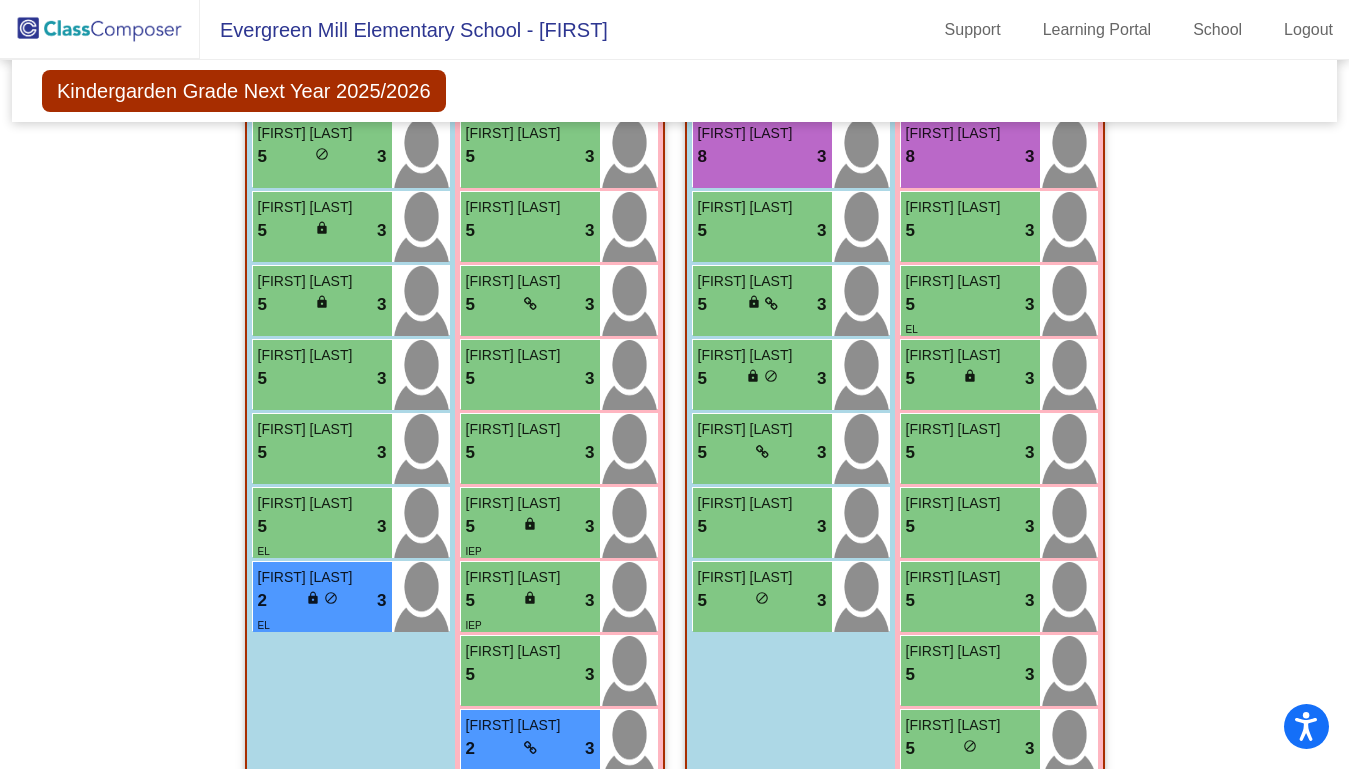 scroll, scrollTop: 1467, scrollLeft: 0, axis: vertical 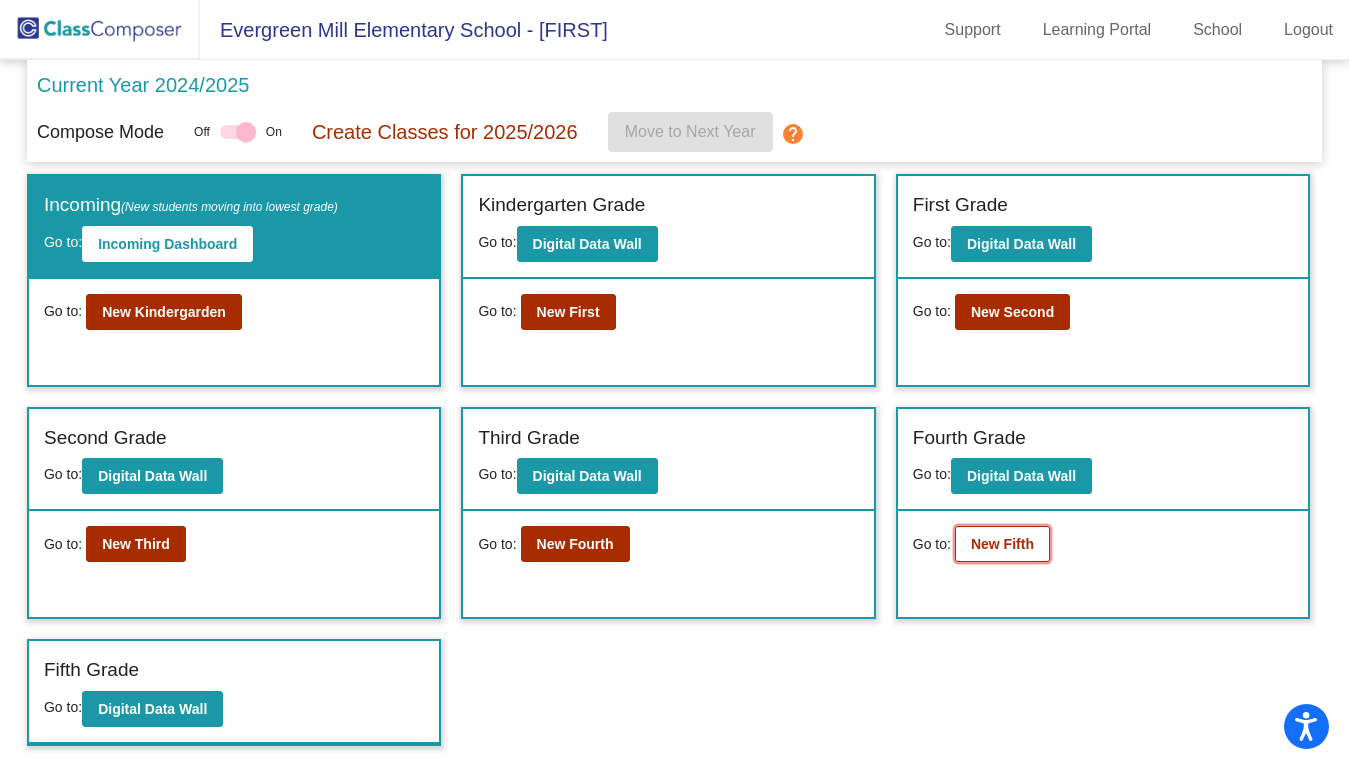click on "New Fifth" 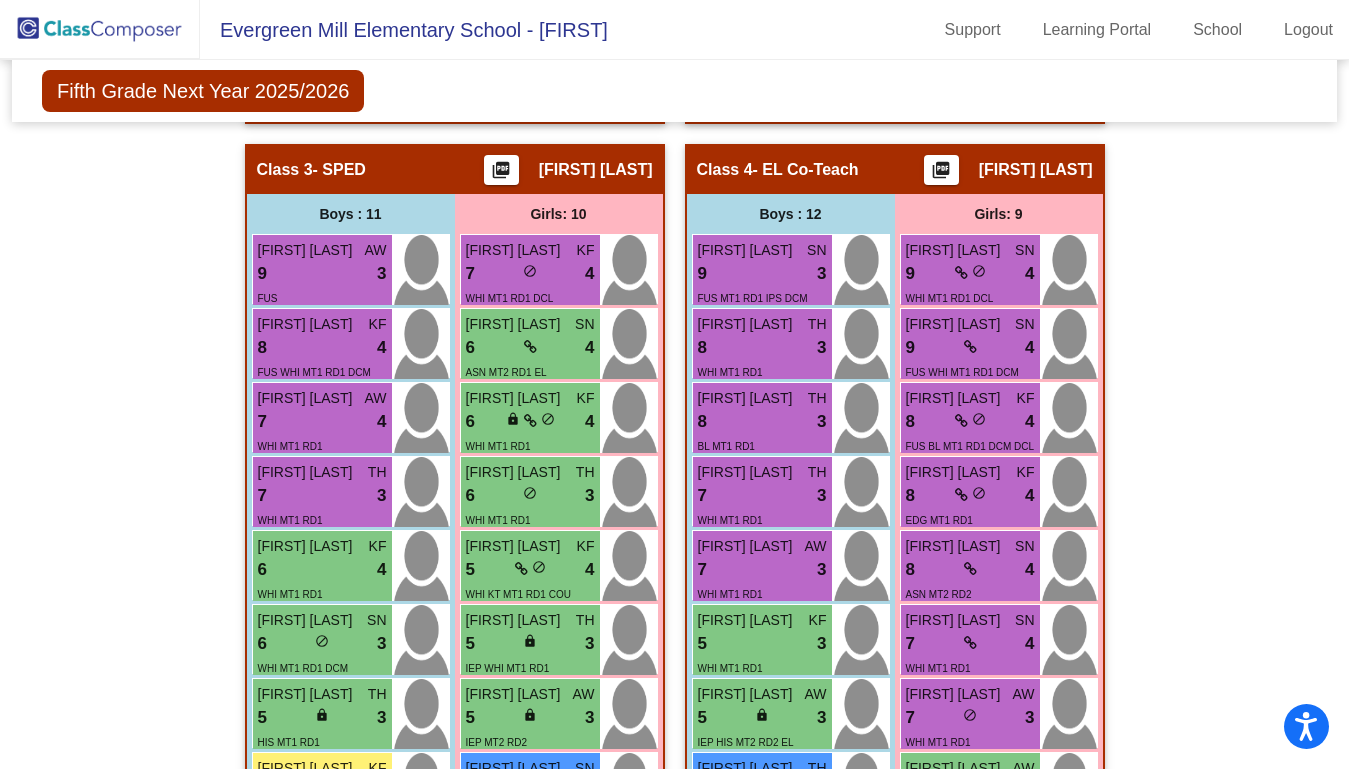 scroll, scrollTop: 1235, scrollLeft: 0, axis: vertical 